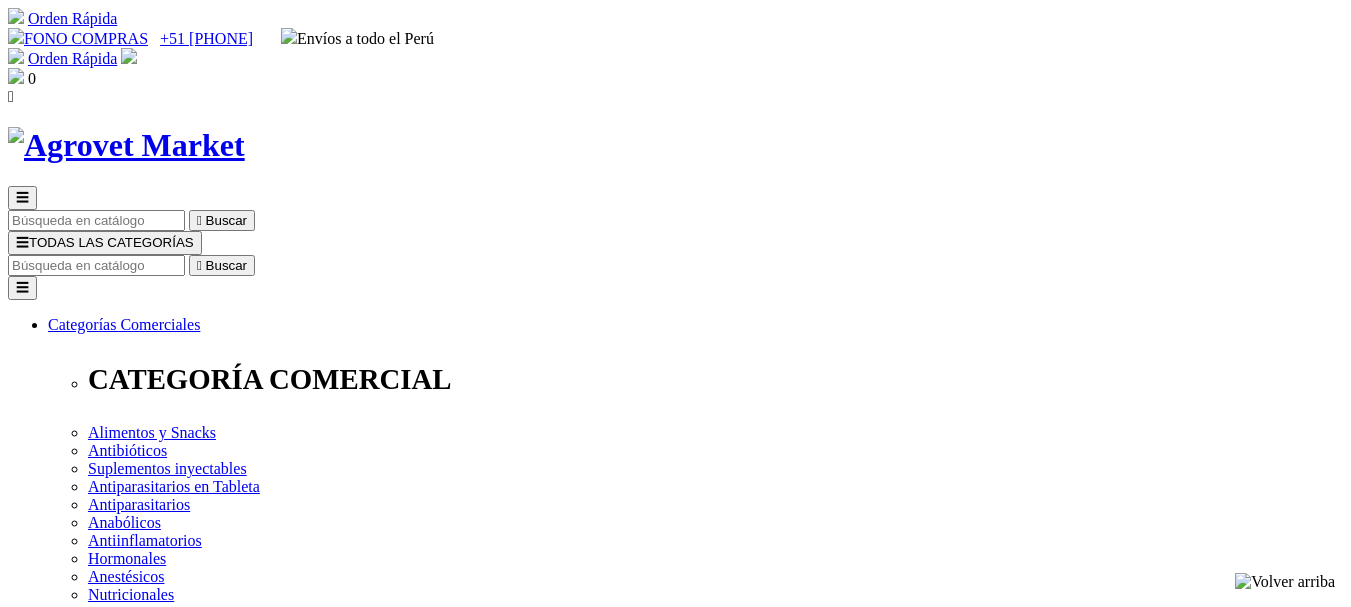 scroll, scrollTop: 0, scrollLeft: 0, axis: both 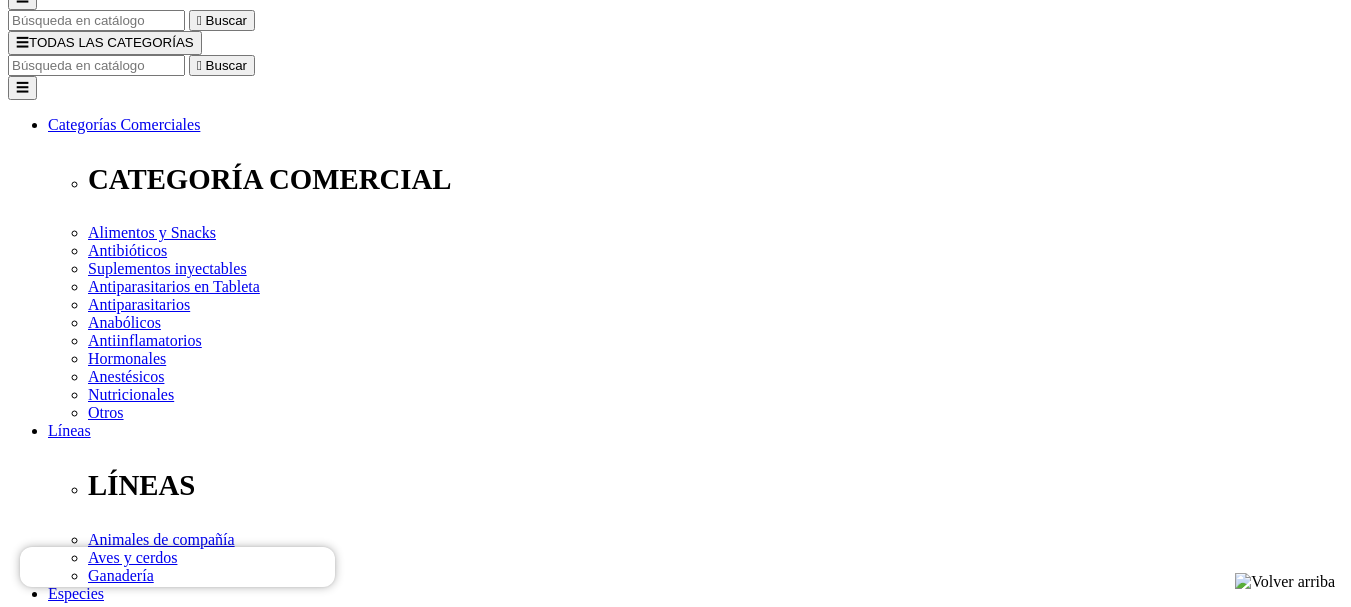 click on "Elige la presentación comercial que deseas
Caja x 6 tabletas" at bounding box center (148, 2736) 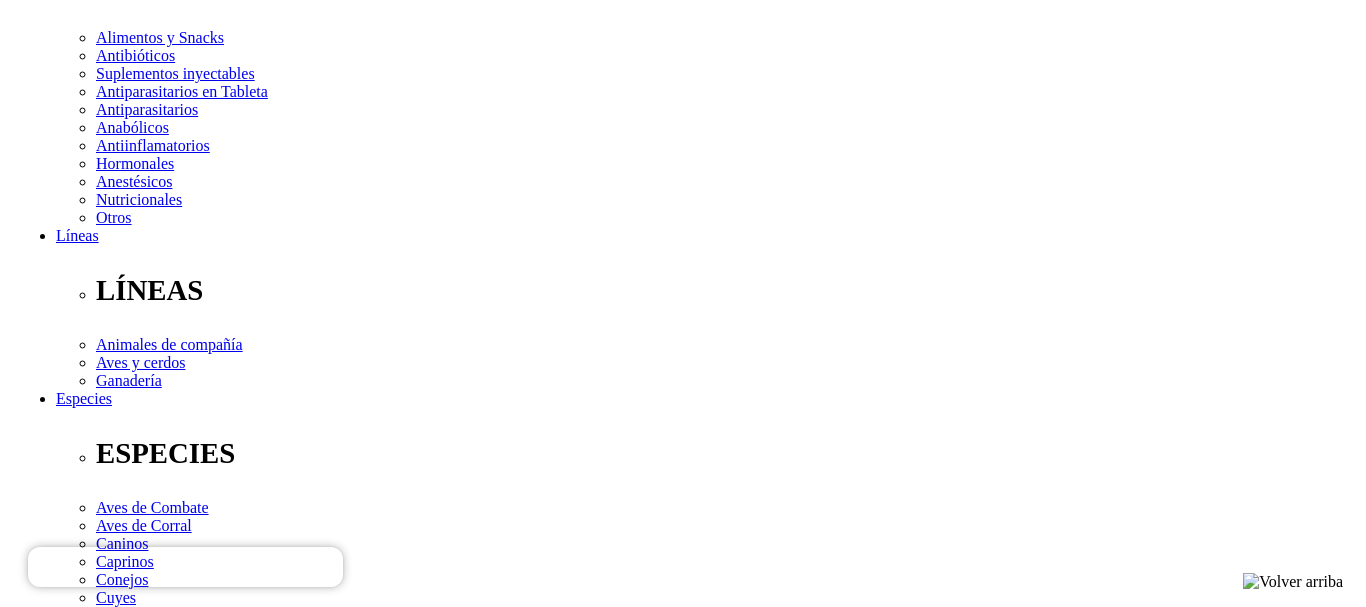 scroll, scrollTop: 400, scrollLeft: 0, axis: vertical 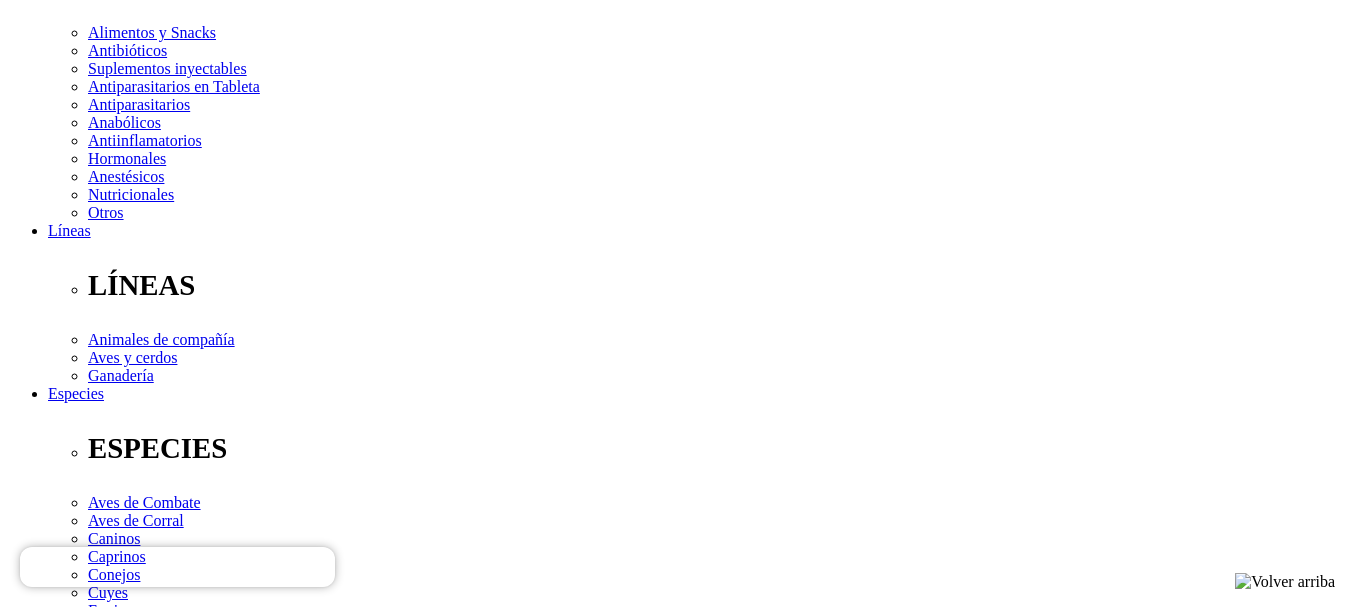 click on "
Añadir al carrito" at bounding box center (65, 2625) 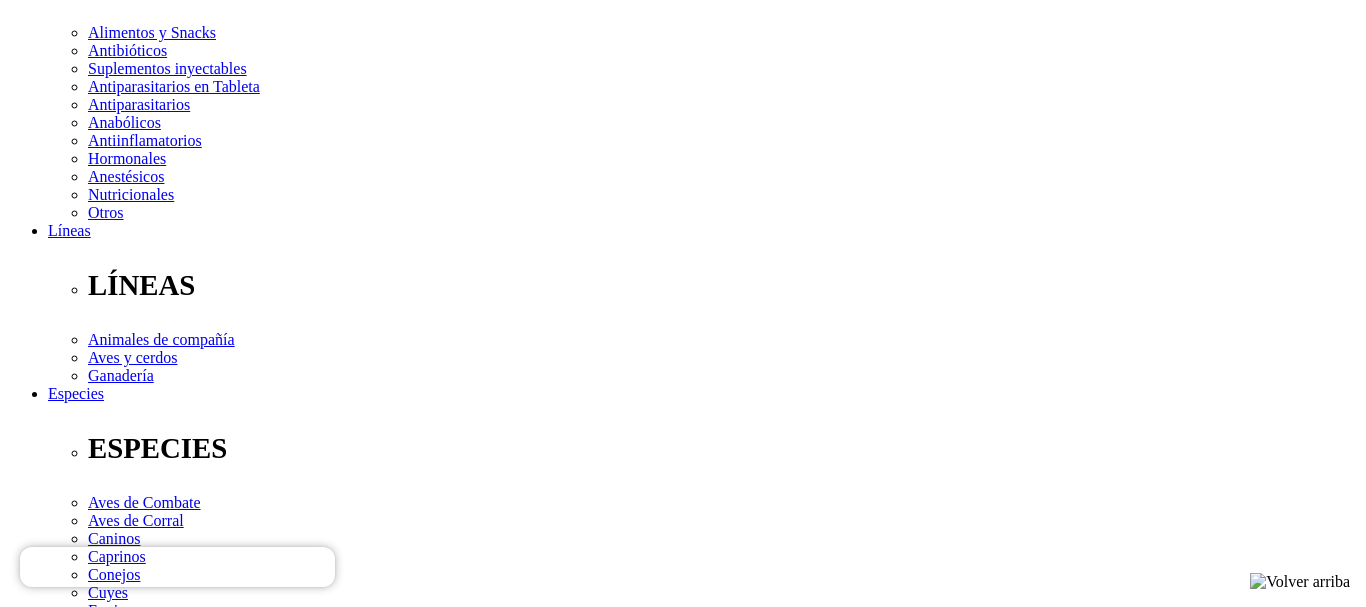 click on " Pagar" at bounding box center [177, 9476] 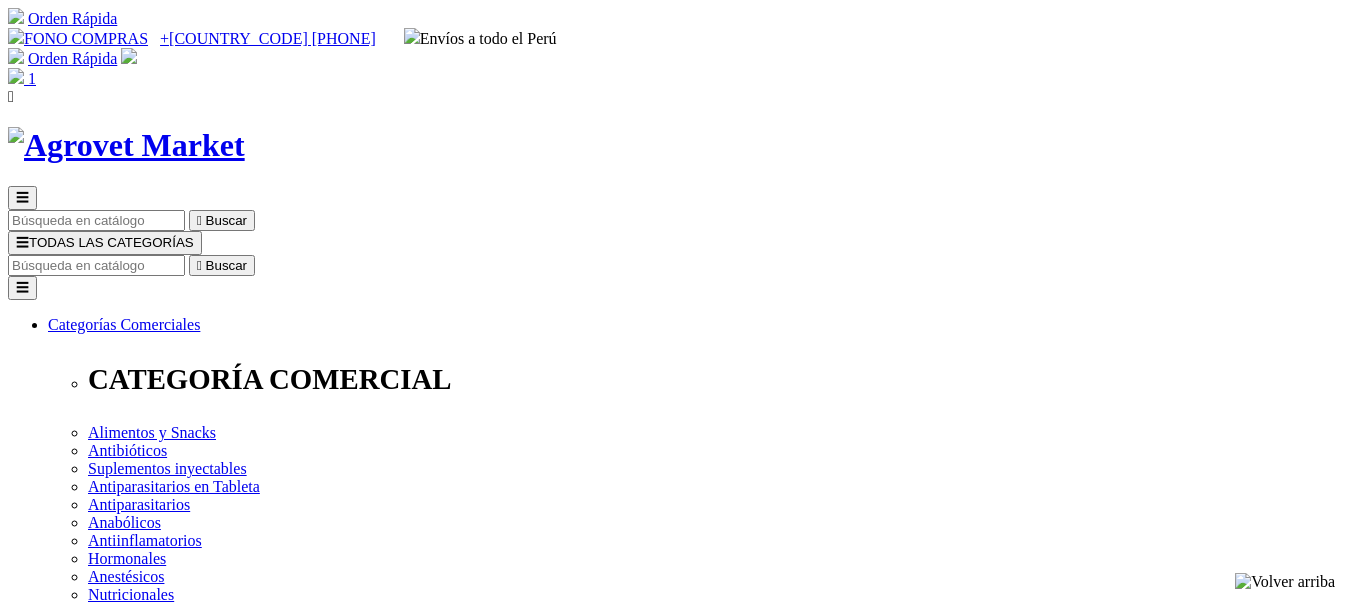 scroll, scrollTop: 0, scrollLeft: 0, axis: both 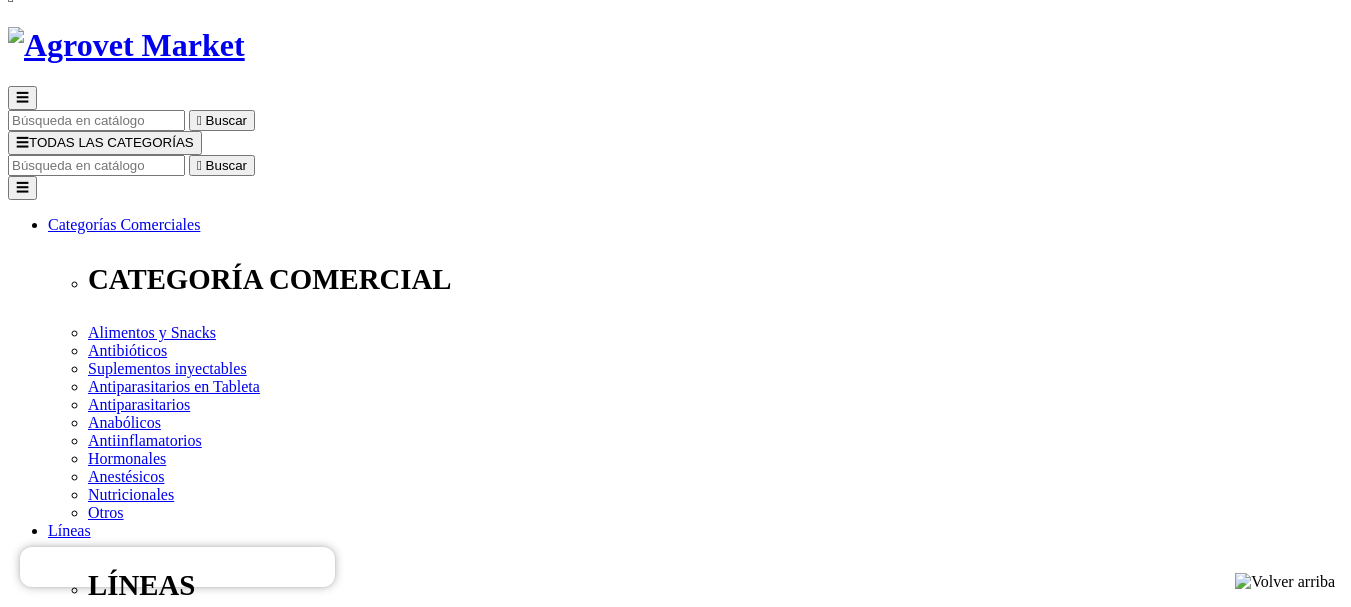 click on "Pagar" at bounding box center [26, 2694] 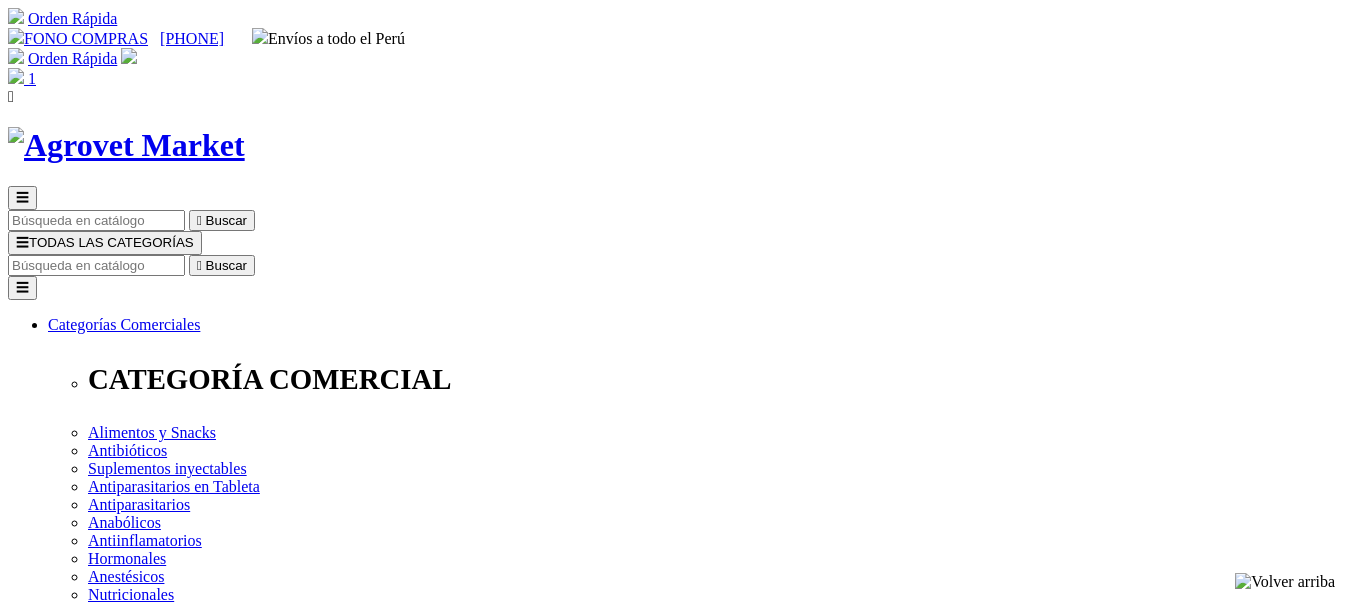 scroll, scrollTop: 0, scrollLeft: 0, axis: both 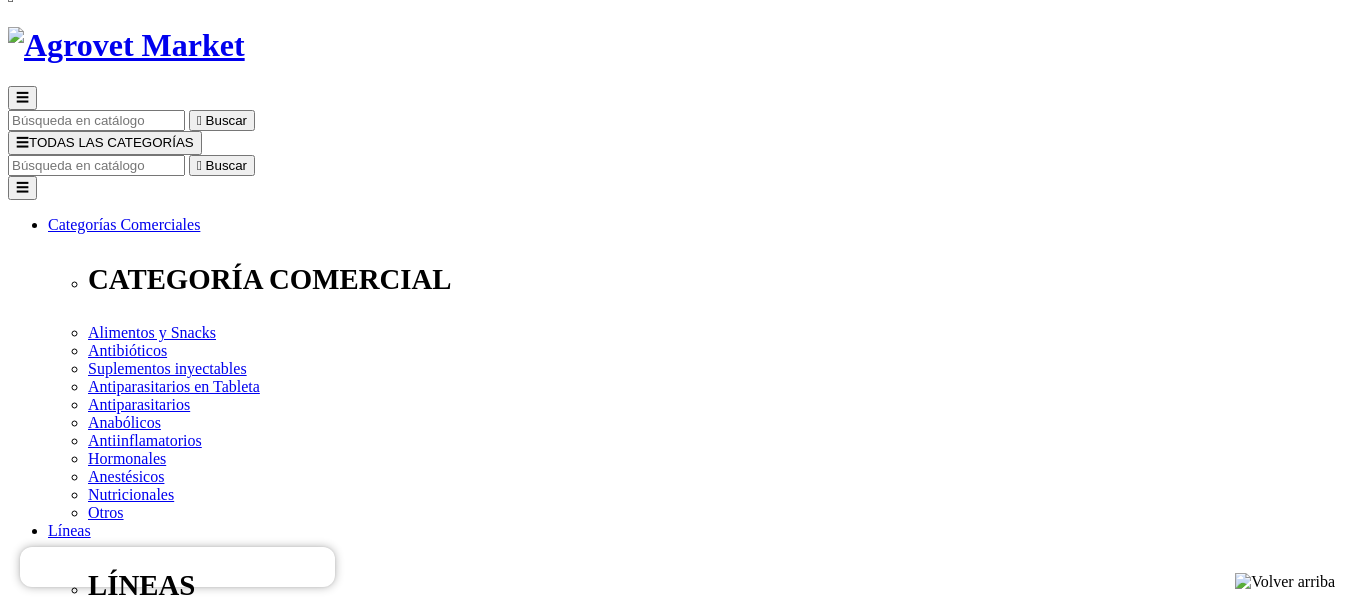click on "Sra." at bounding box center [65, 2448] 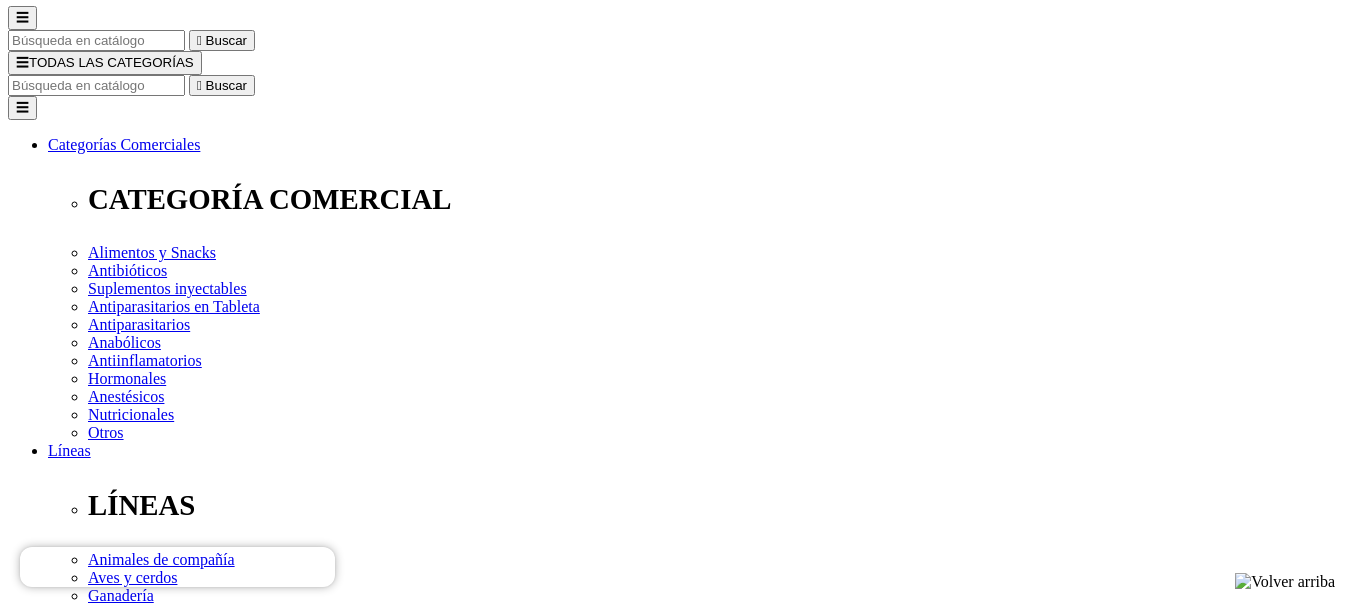 scroll, scrollTop: 300, scrollLeft: 0, axis: vertical 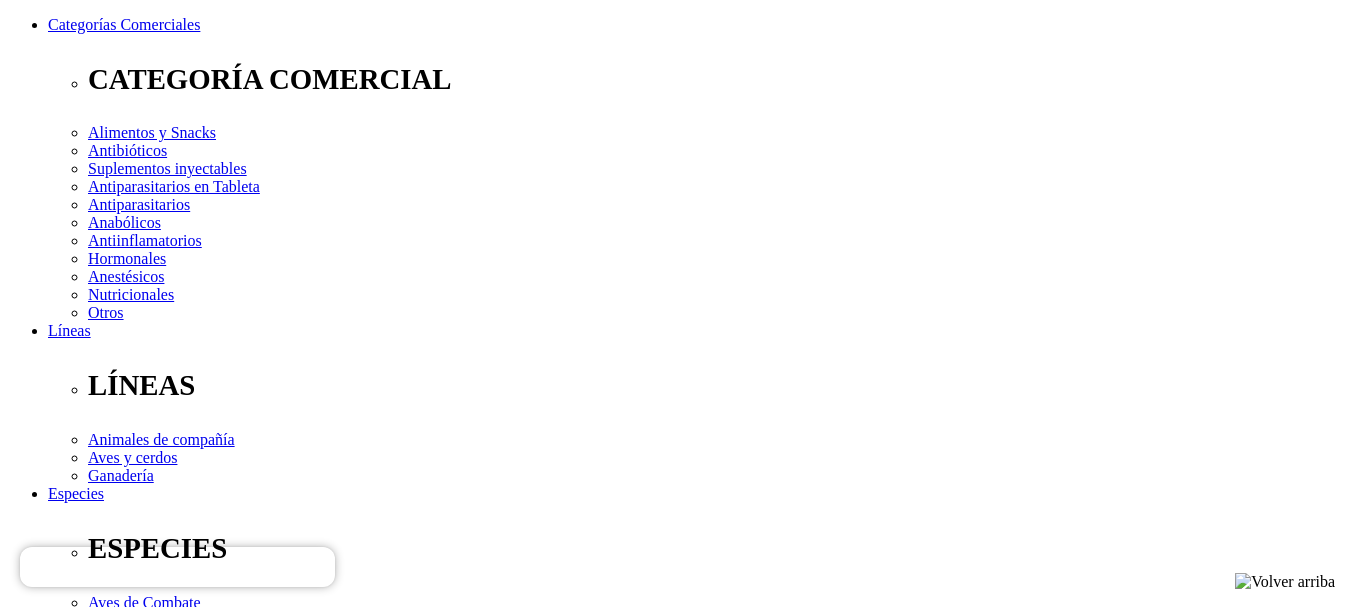 click at bounding box center (96, 2326) 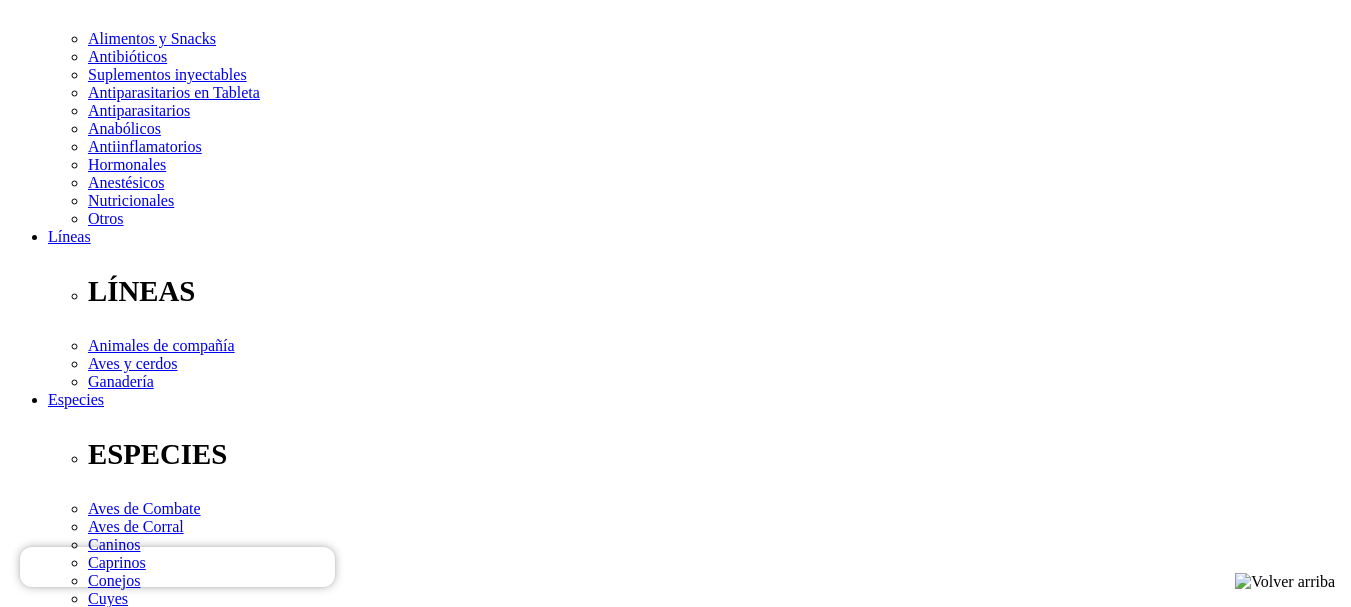 scroll, scrollTop: 500, scrollLeft: 0, axis: vertical 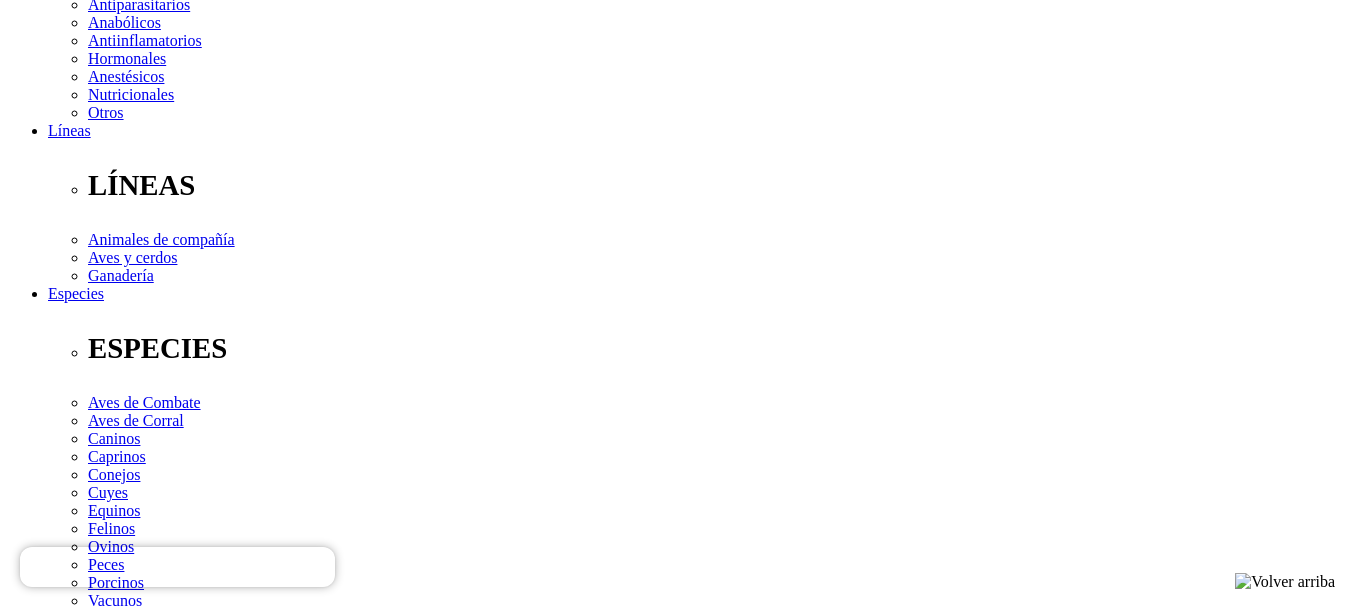 click at bounding box center (96, 2202) 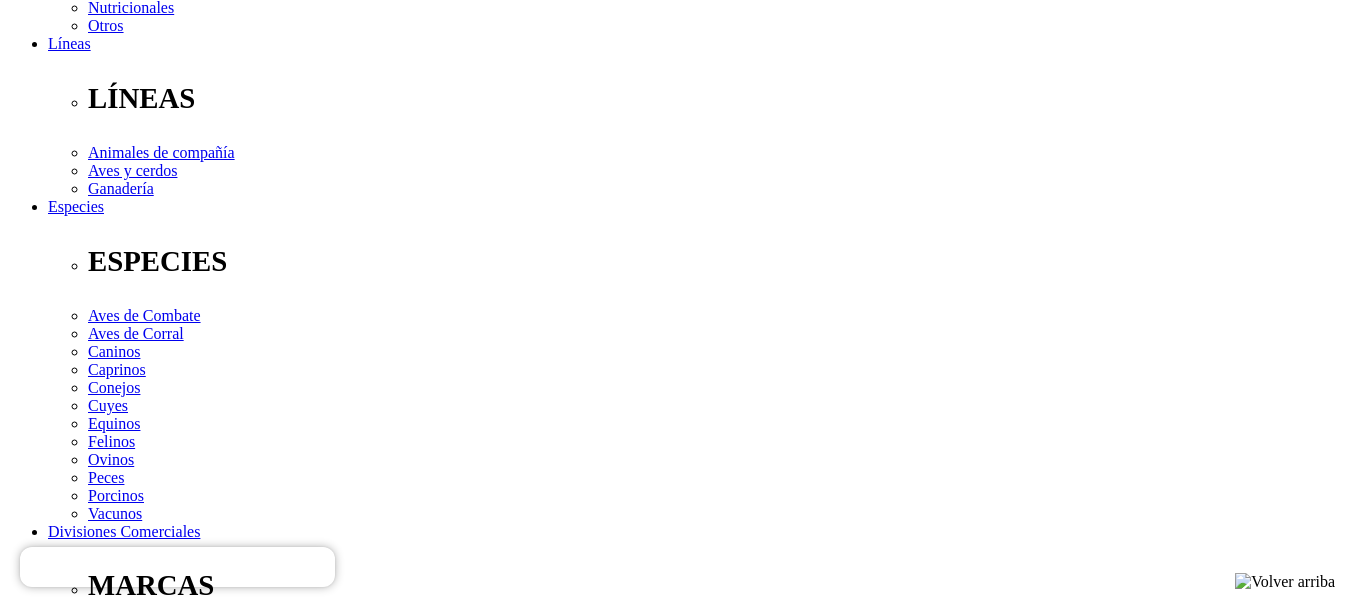 scroll, scrollTop: 700, scrollLeft: 0, axis: vertical 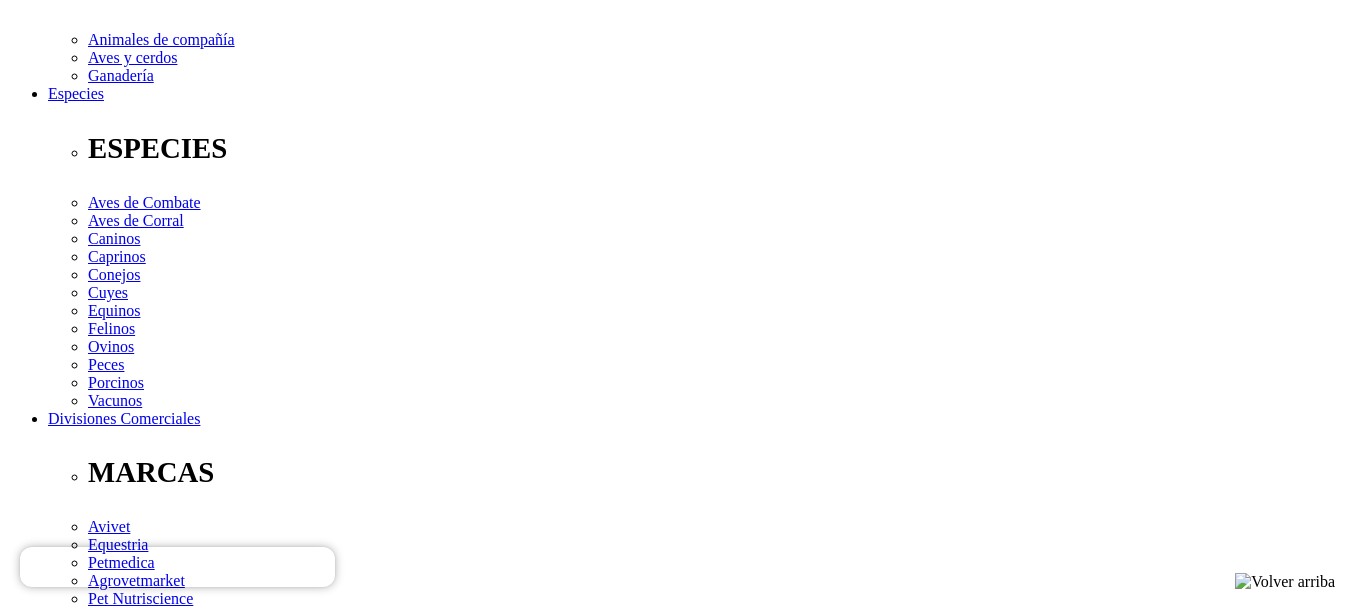 click at bounding box center [96, 2078] 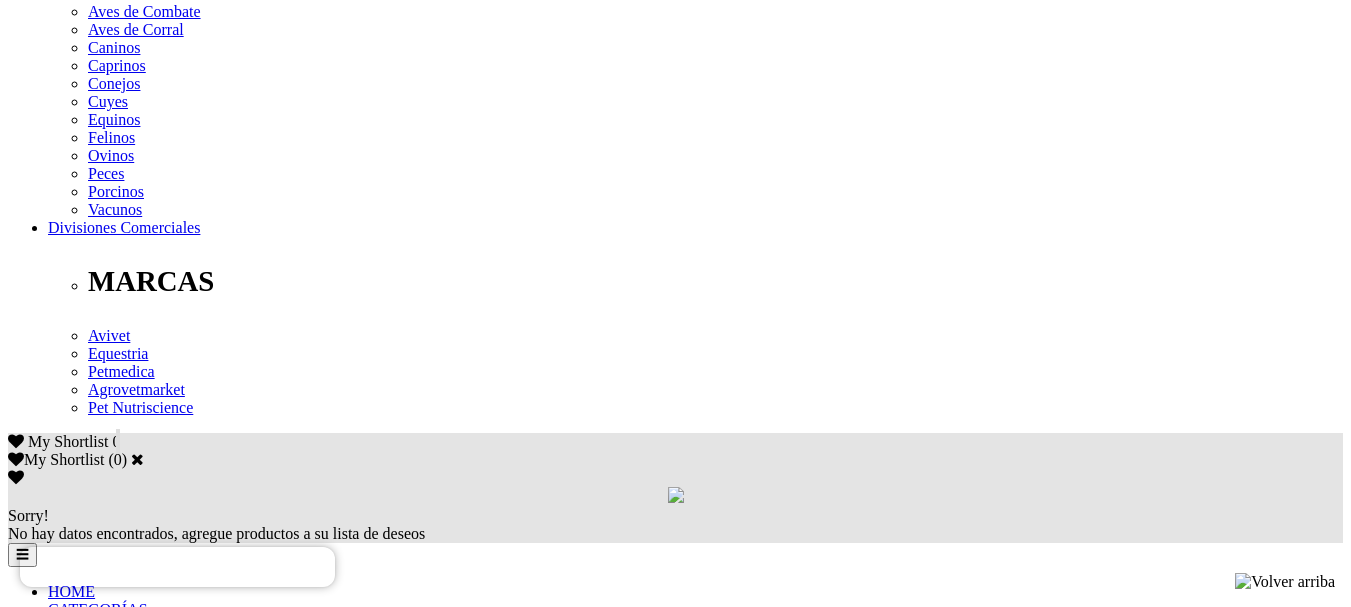 scroll, scrollTop: 900, scrollLeft: 0, axis: vertical 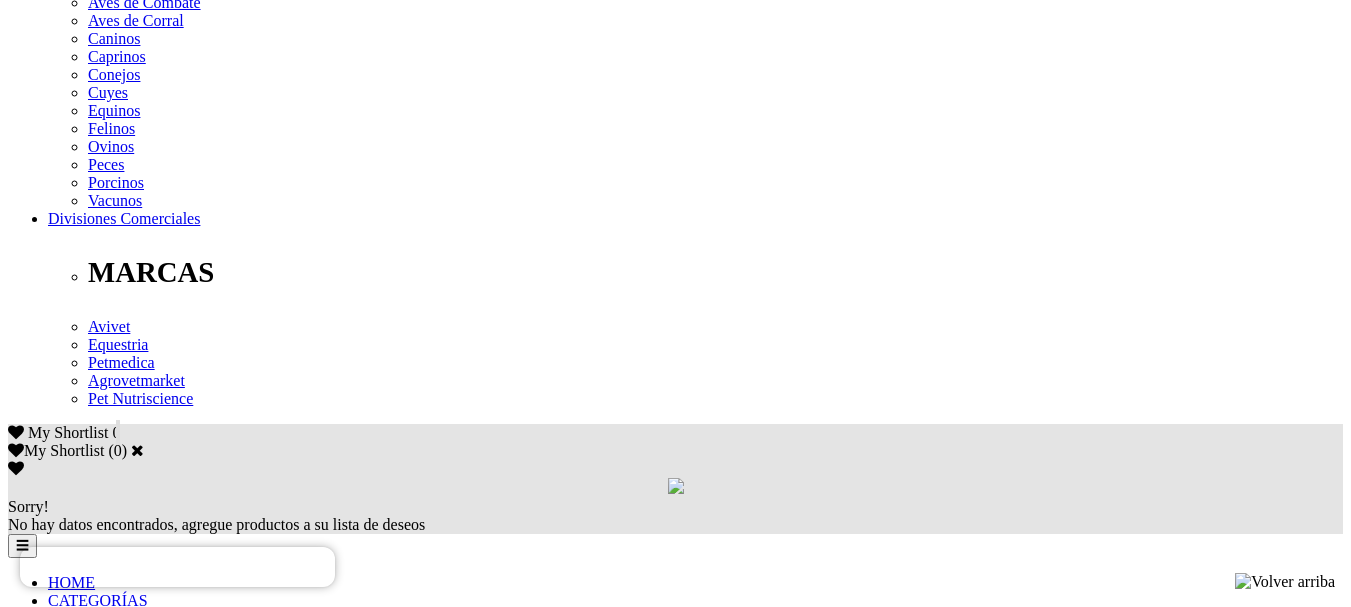 click on "Mostrar" at bounding box center (661, 1925) 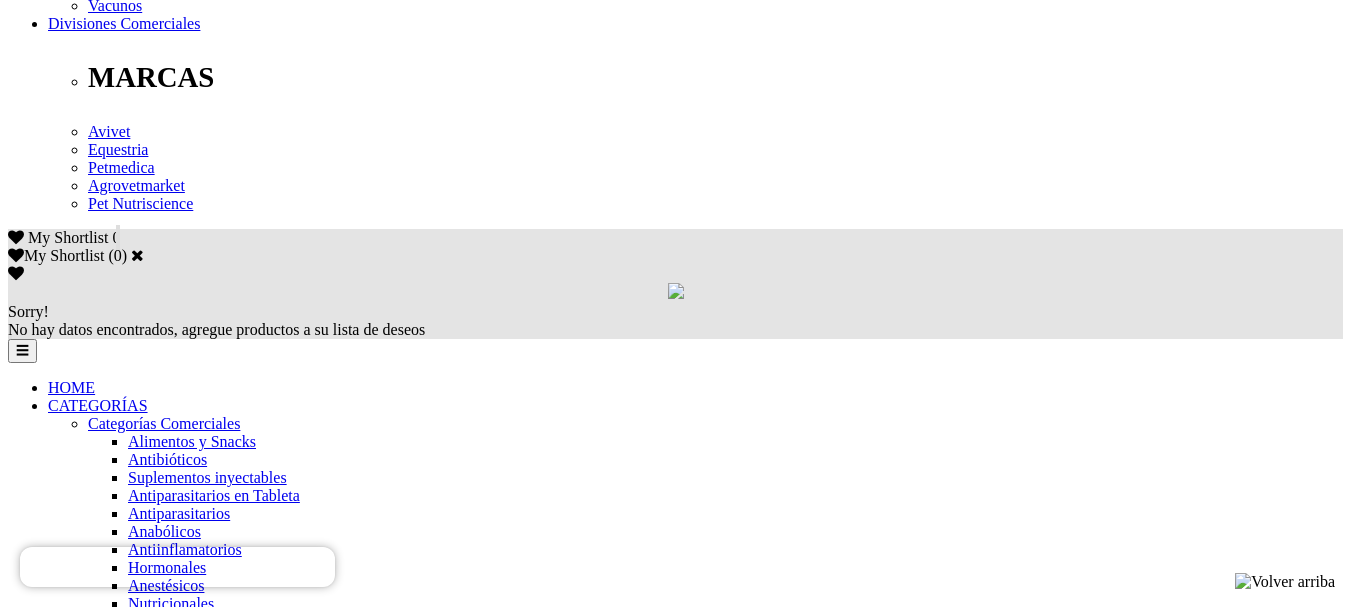 scroll, scrollTop: 1100, scrollLeft: 0, axis: vertical 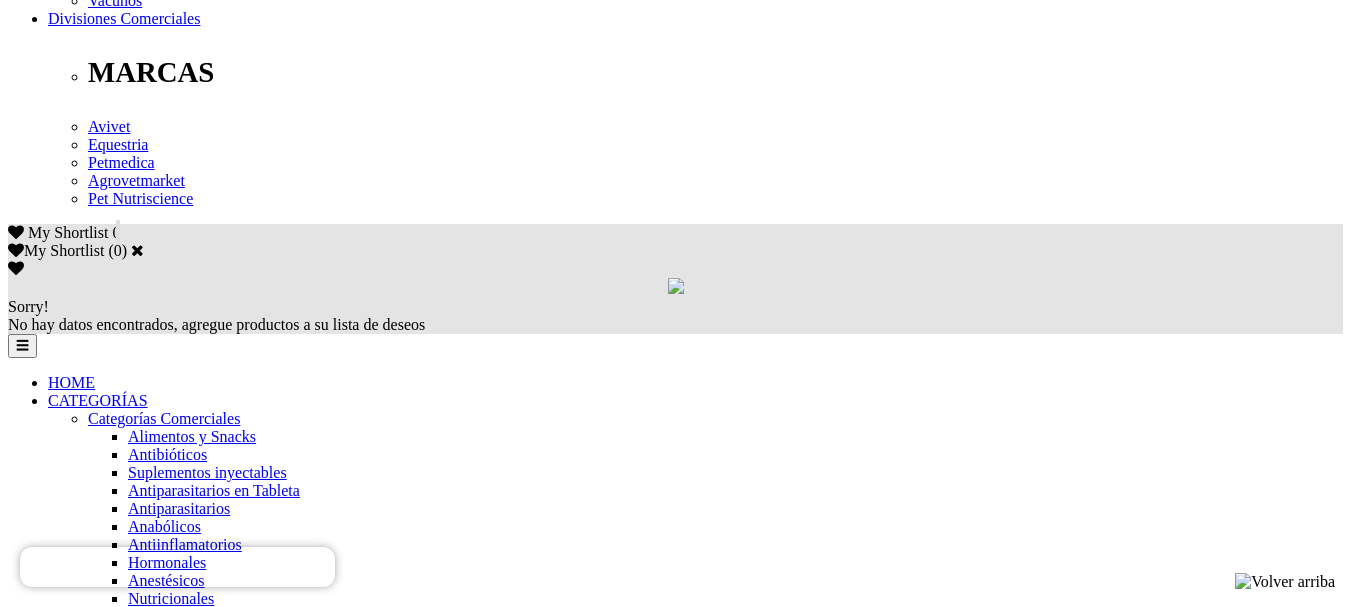click on "
Recibir ofertas de nuestros socios" at bounding box center (18, 1811) 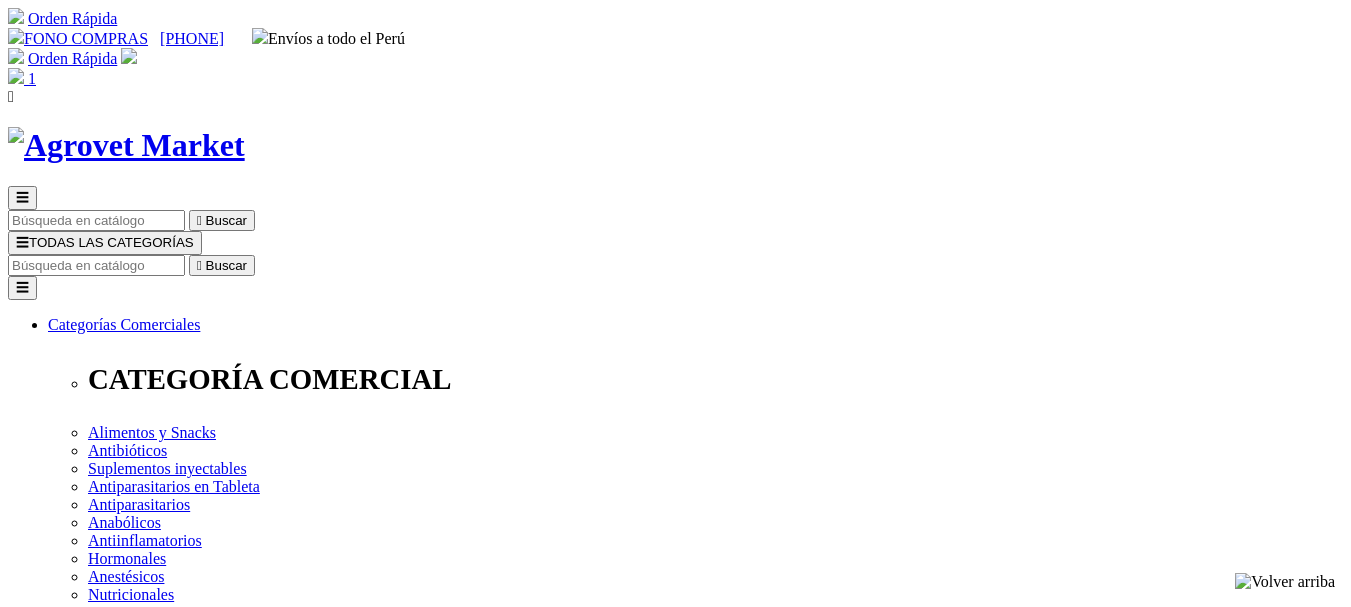 select on "DNI" 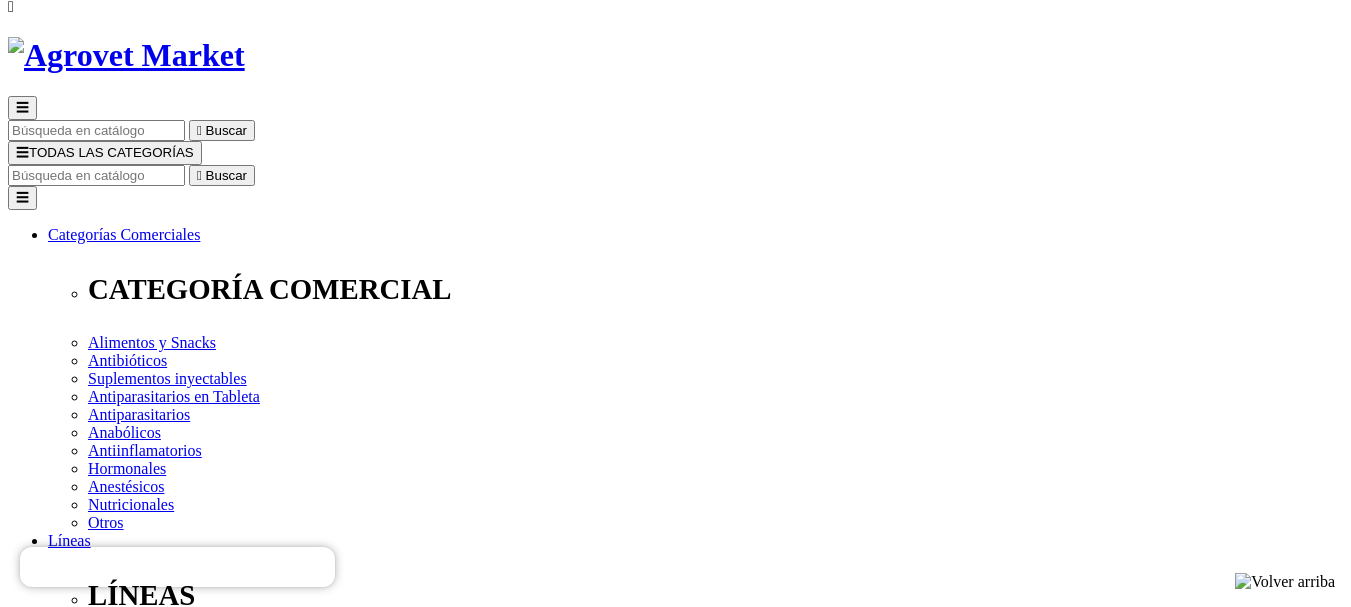 scroll, scrollTop: 200, scrollLeft: 0, axis: vertical 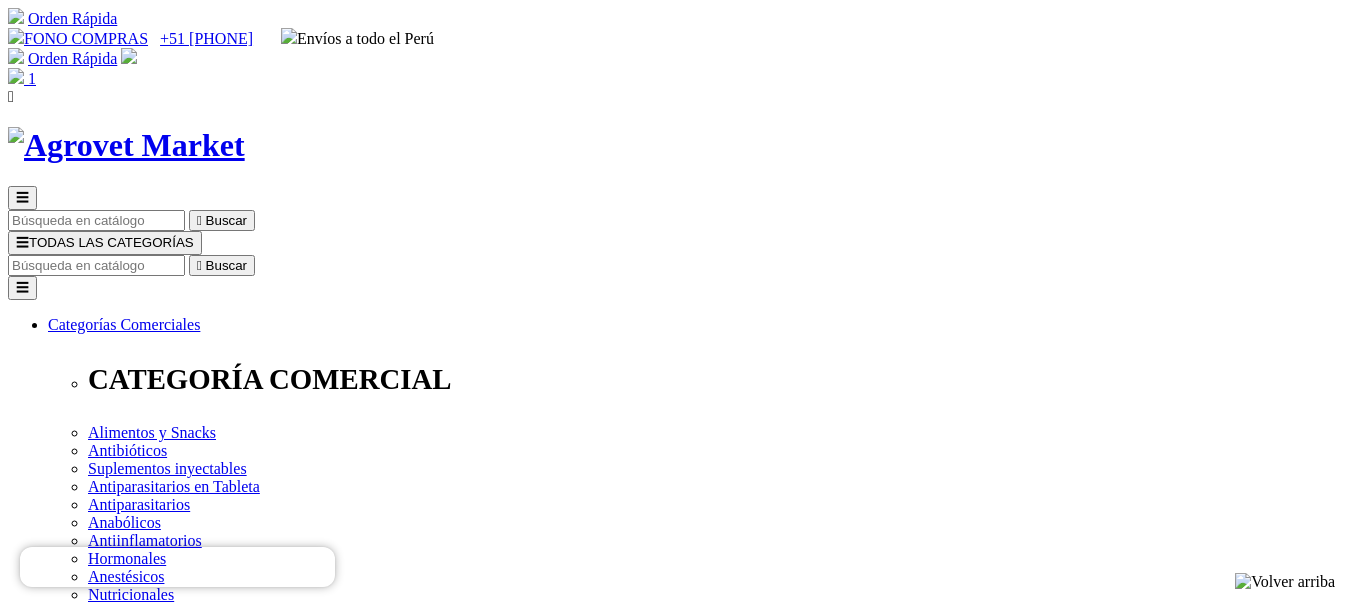 click on "Caninos" at bounding box center [154, 1860] 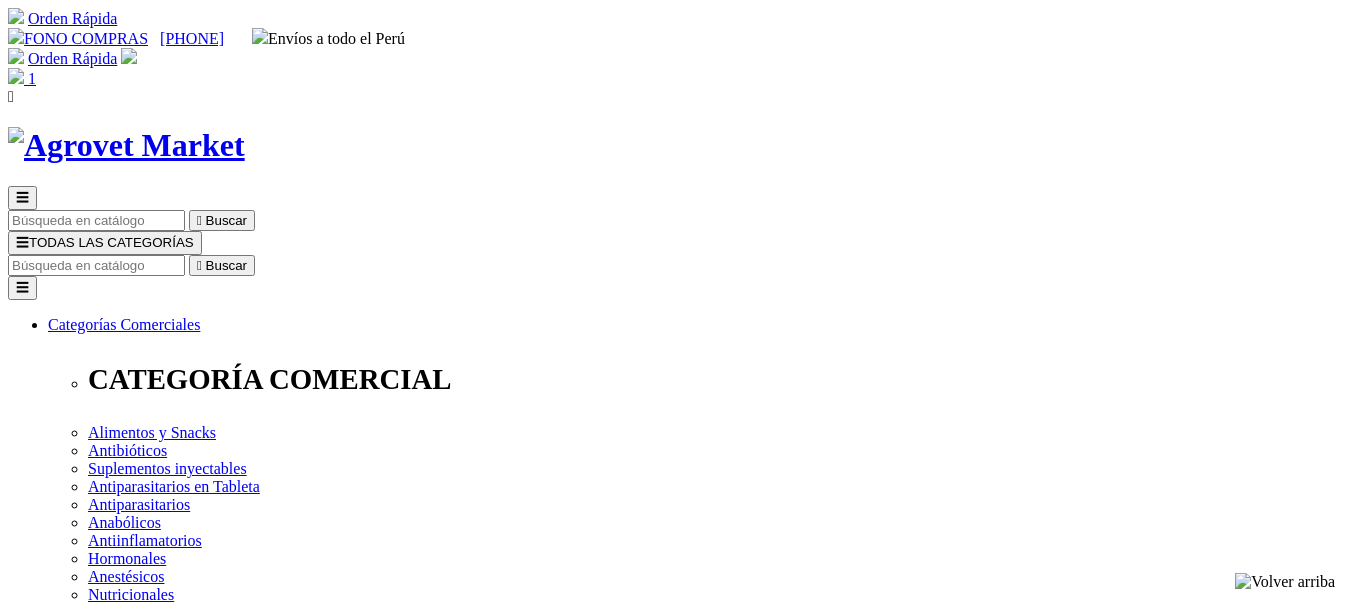 scroll, scrollTop: 0, scrollLeft: 0, axis: both 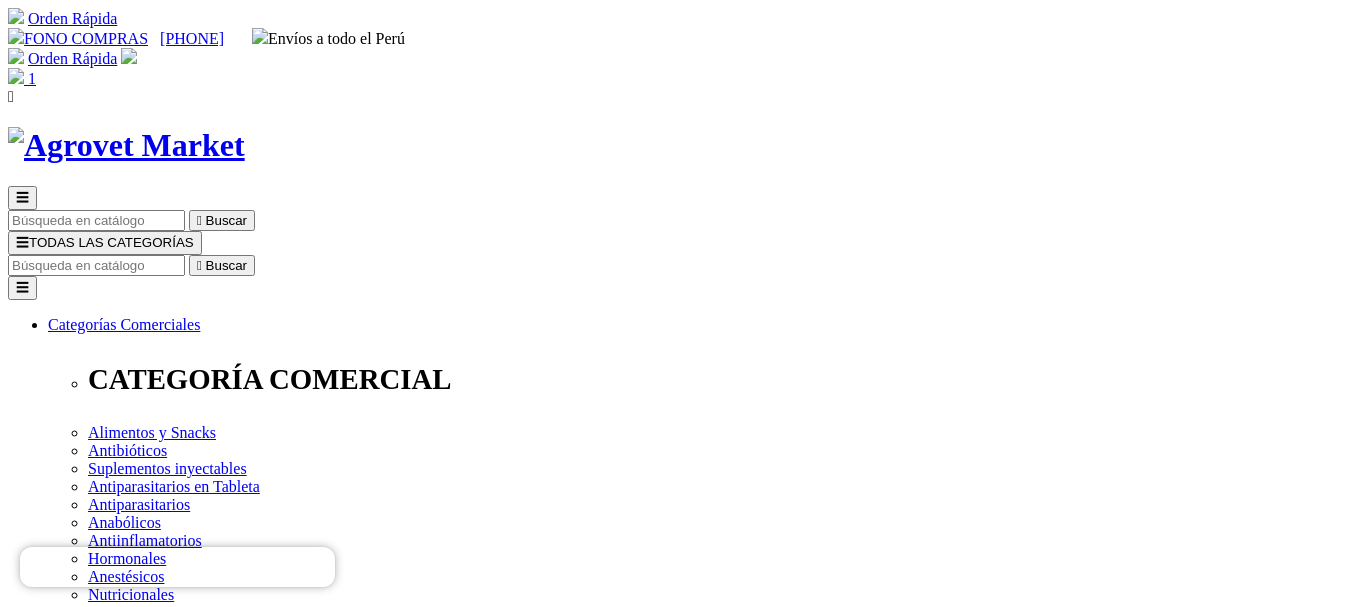 click at bounding box center [96, 265] 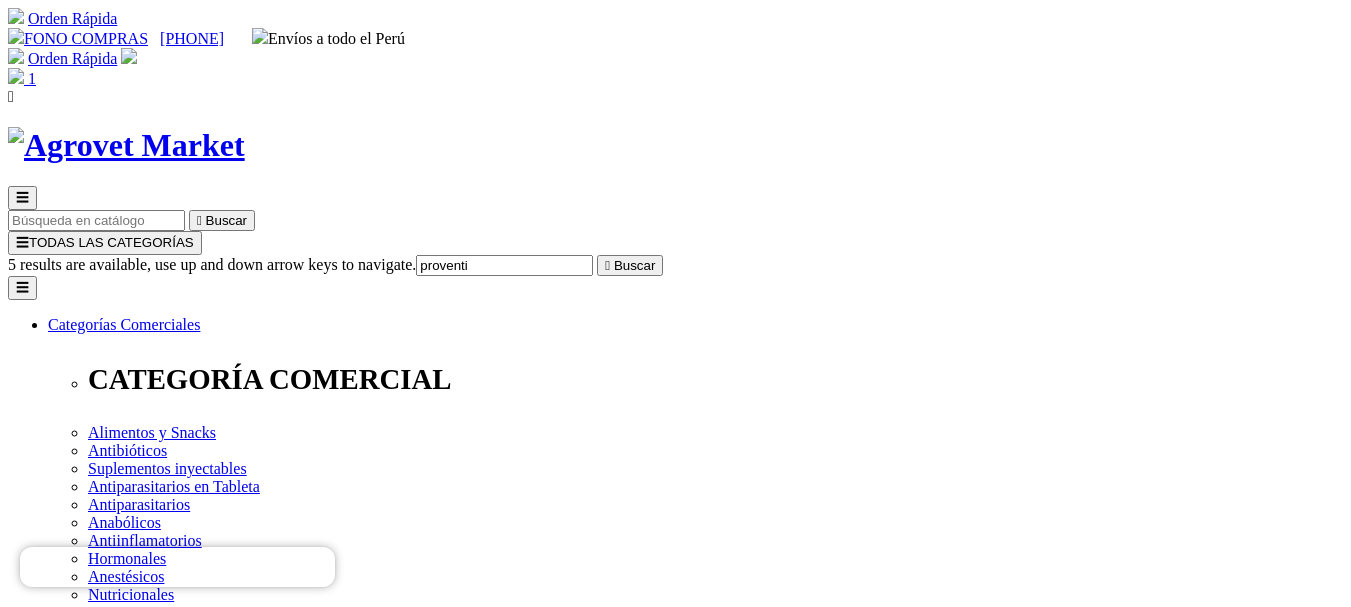 type on "proventis" 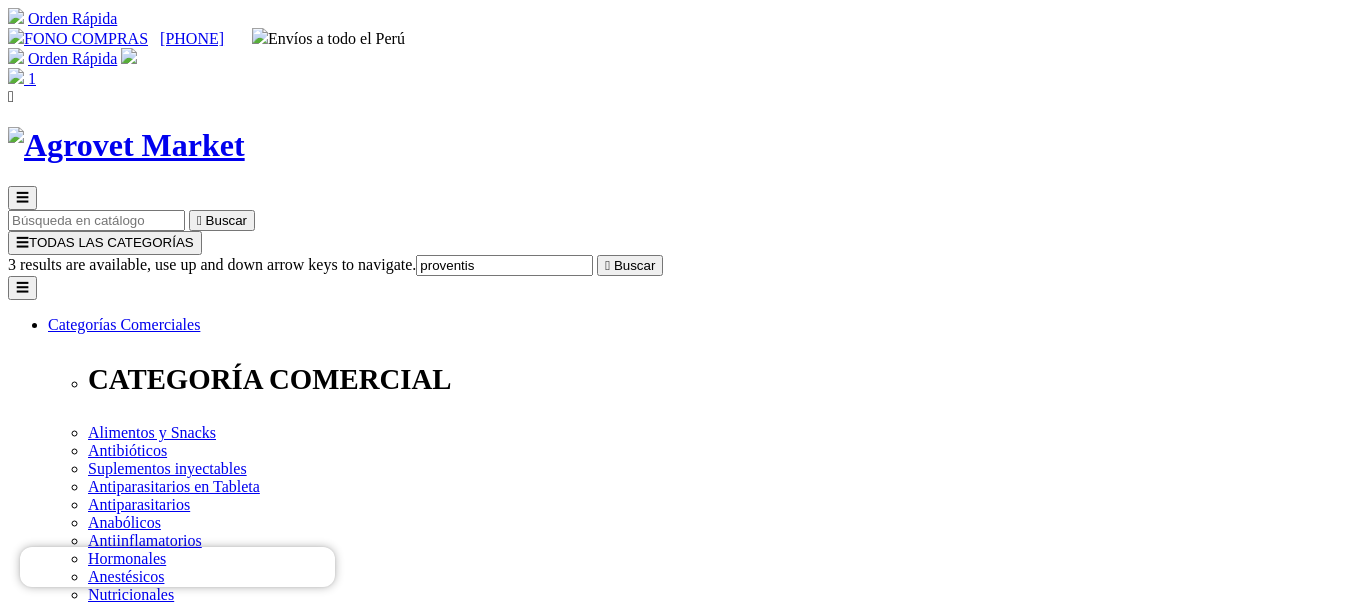click on "Proventis® 20" at bounding box center [103, 8630] 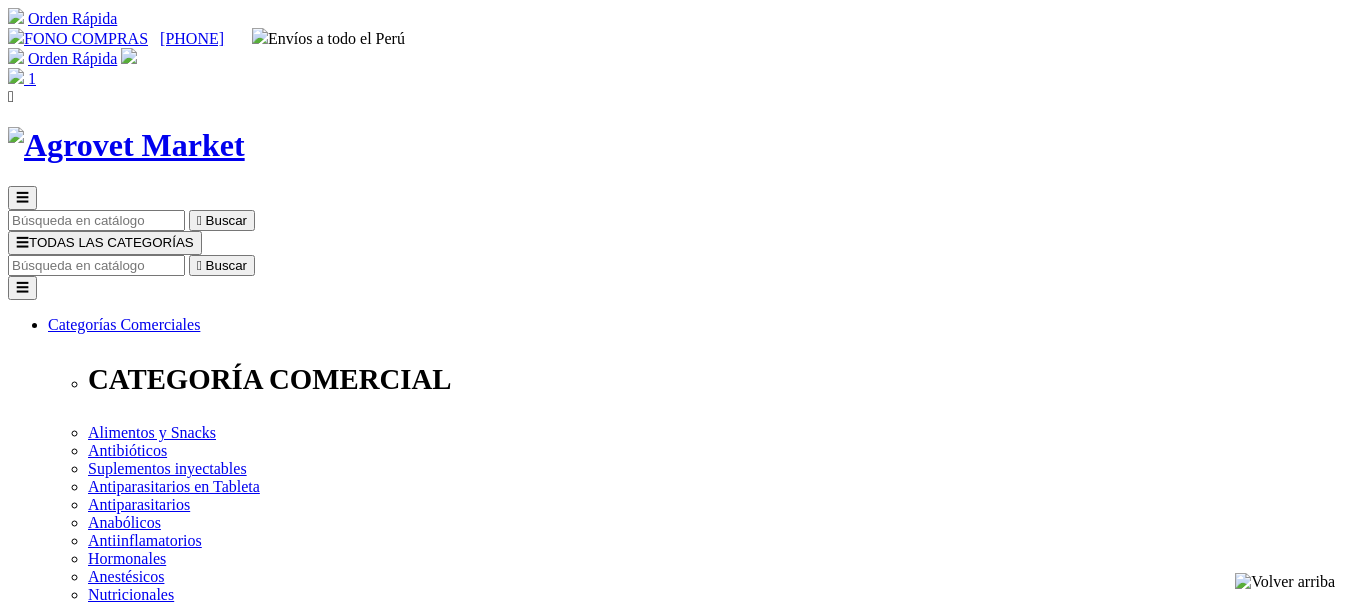 scroll, scrollTop: 0, scrollLeft: 0, axis: both 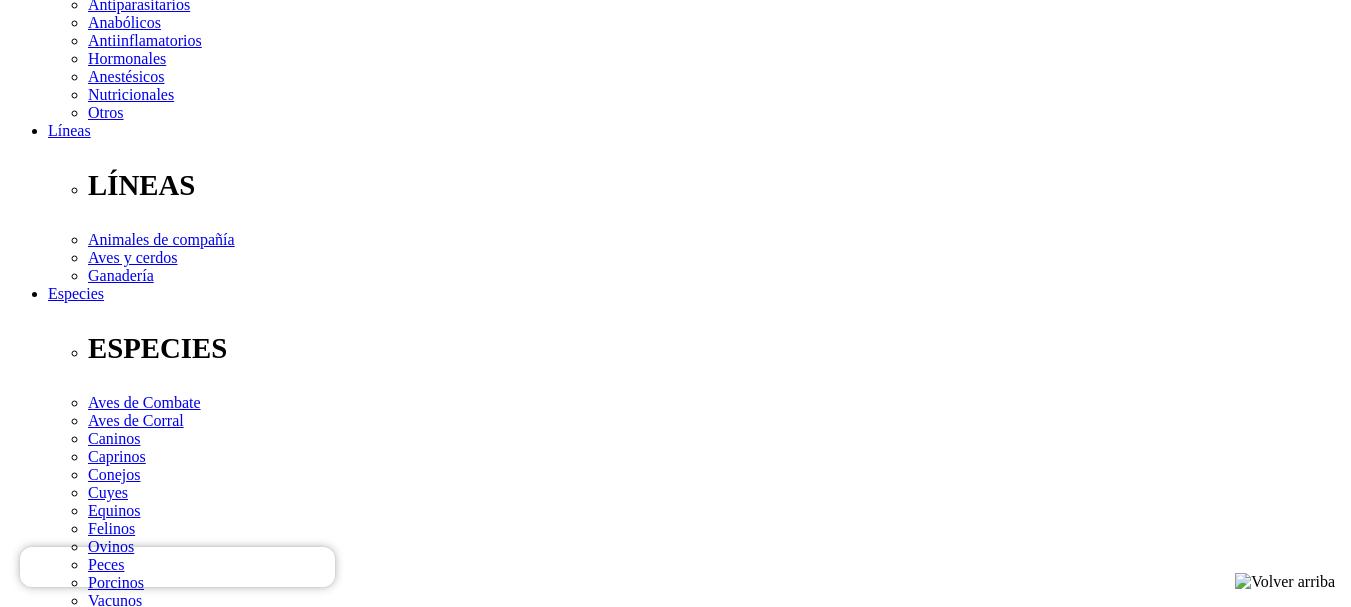 click on "Elige la presentación comercial que deseas
Caja x 6 tabletas" at bounding box center (148, 2436) 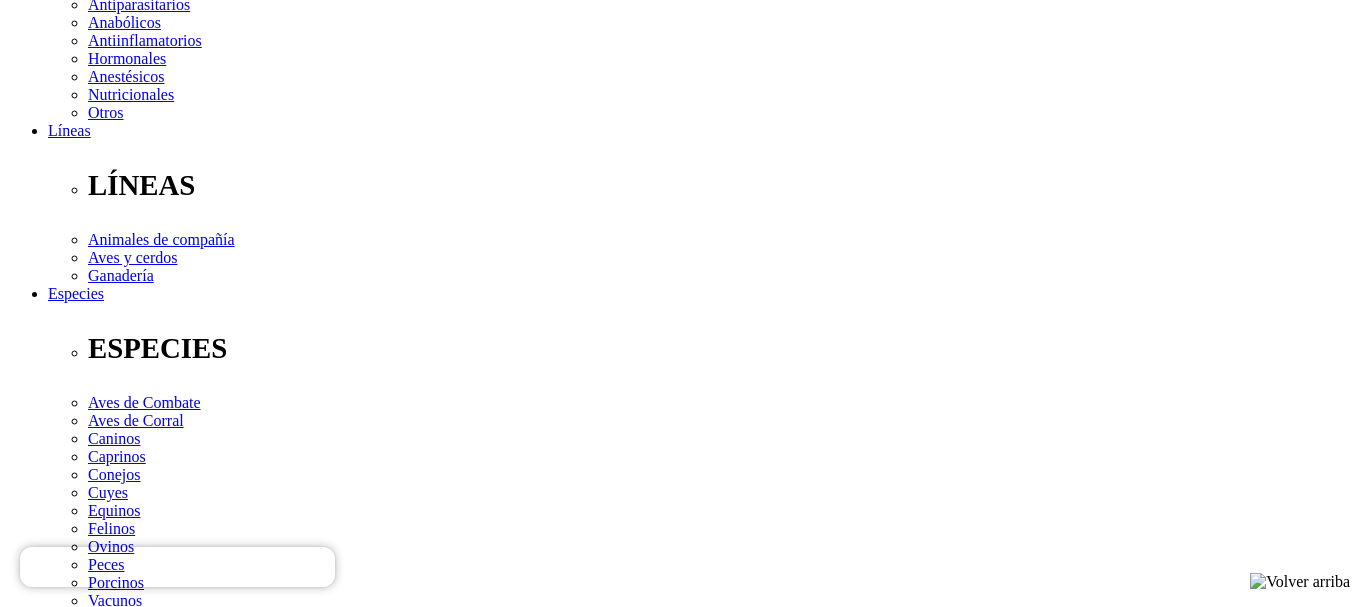 click on " Pagar" at bounding box center [177, 9376] 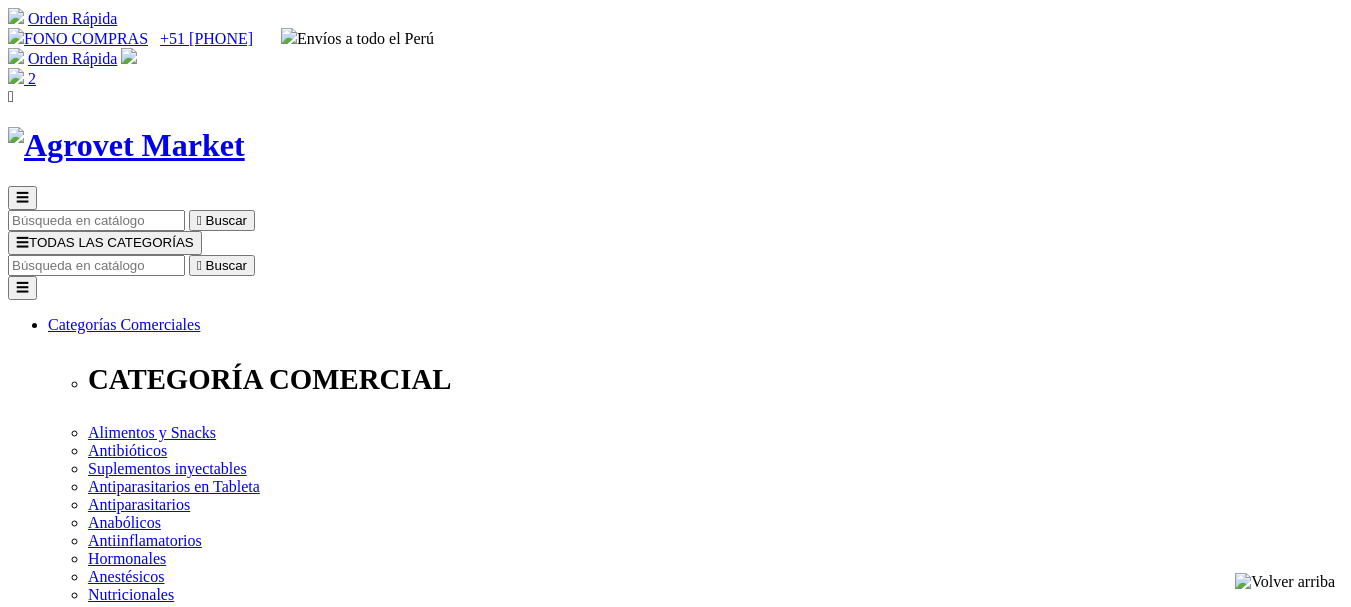 scroll, scrollTop: 0, scrollLeft: 0, axis: both 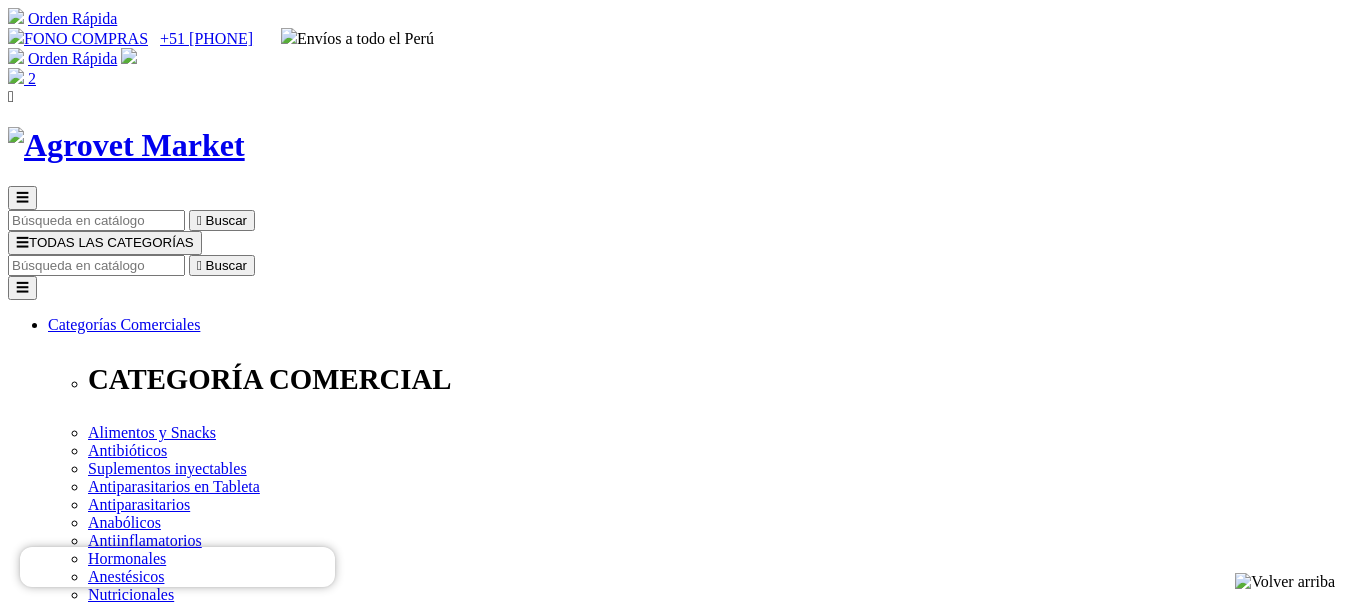 type on "1" 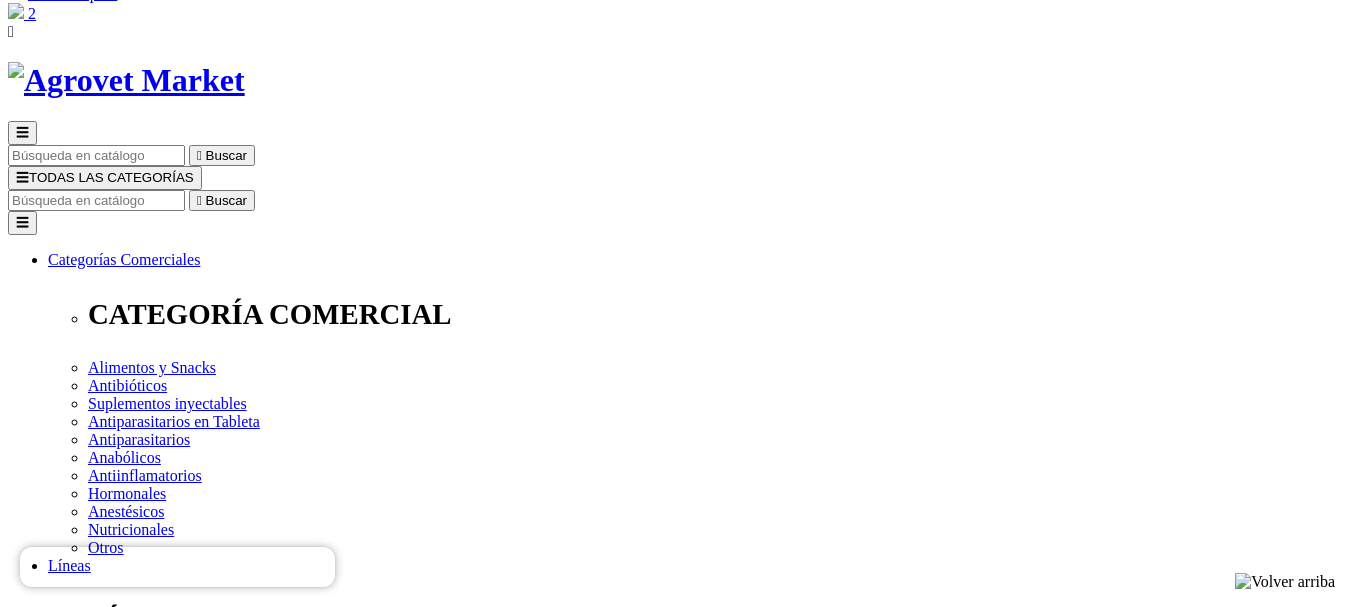 scroll, scrollTop: 100, scrollLeft: 0, axis: vertical 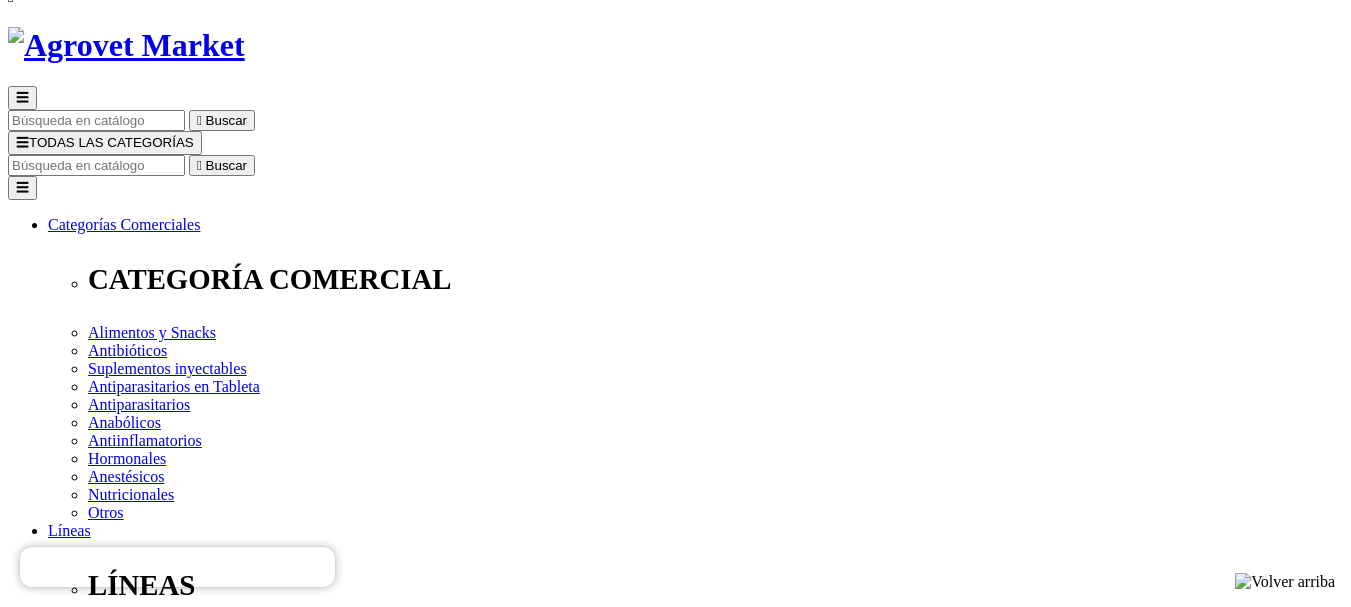click on "Pagar" at bounding box center [26, 2694] 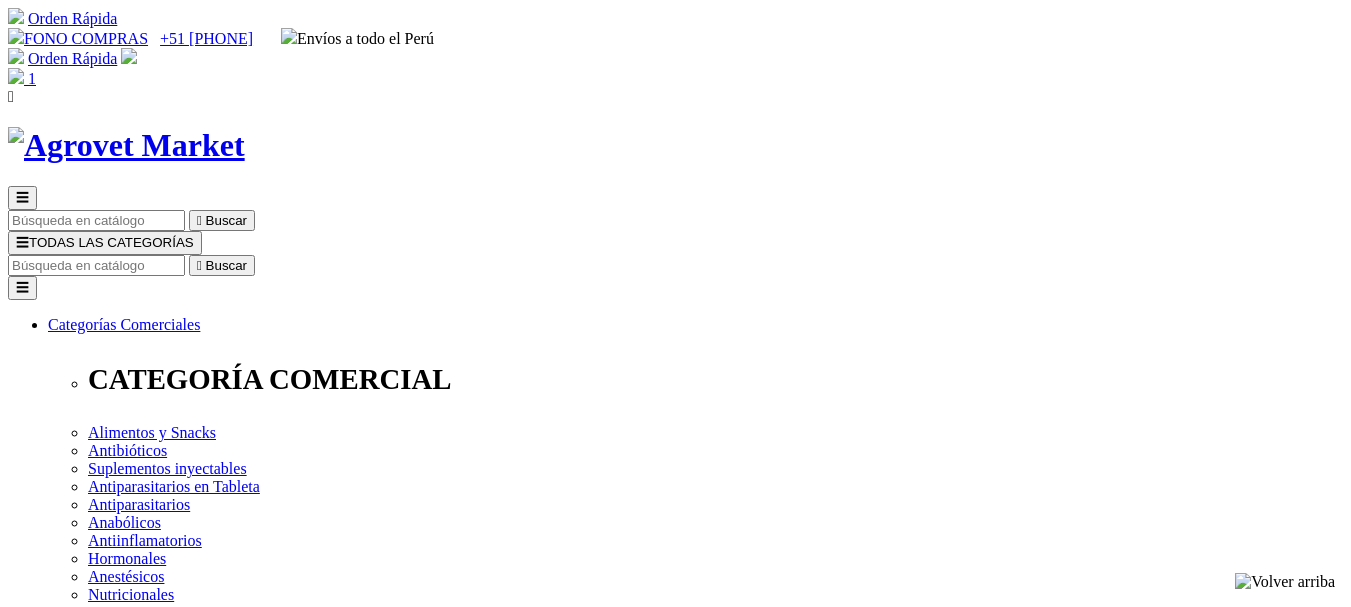 scroll, scrollTop: 0, scrollLeft: 0, axis: both 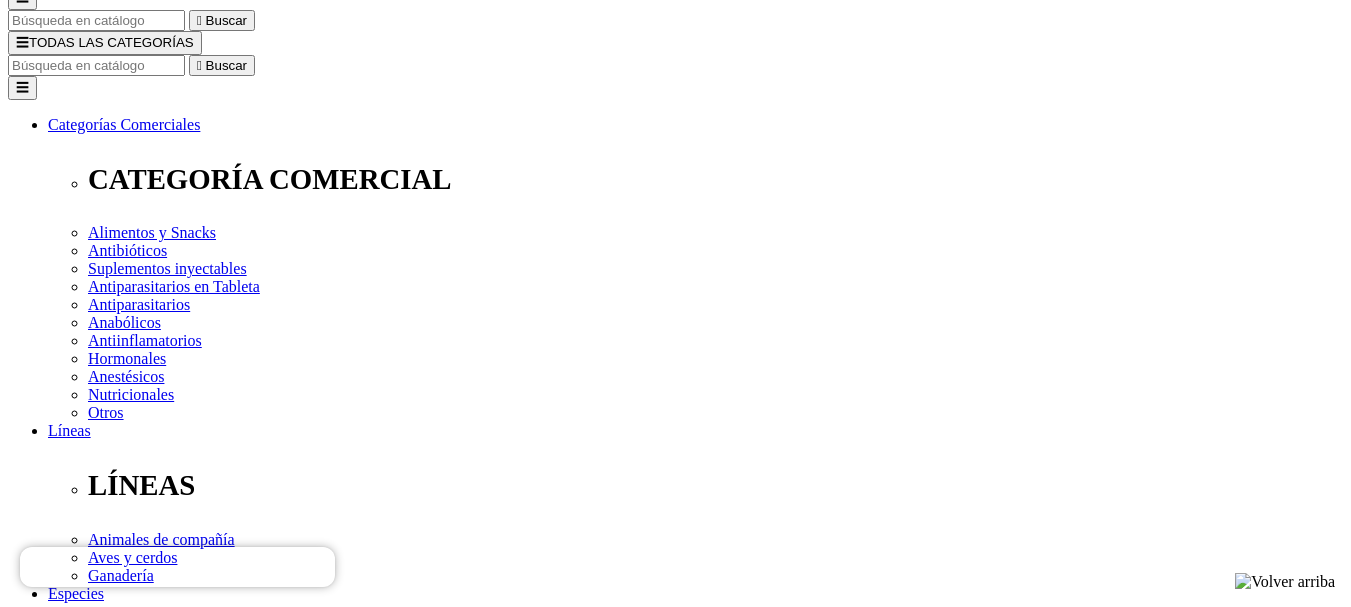 drag, startPoint x: 189, startPoint y: 225, endPoint x: 213, endPoint y: 294, distance: 73.05477 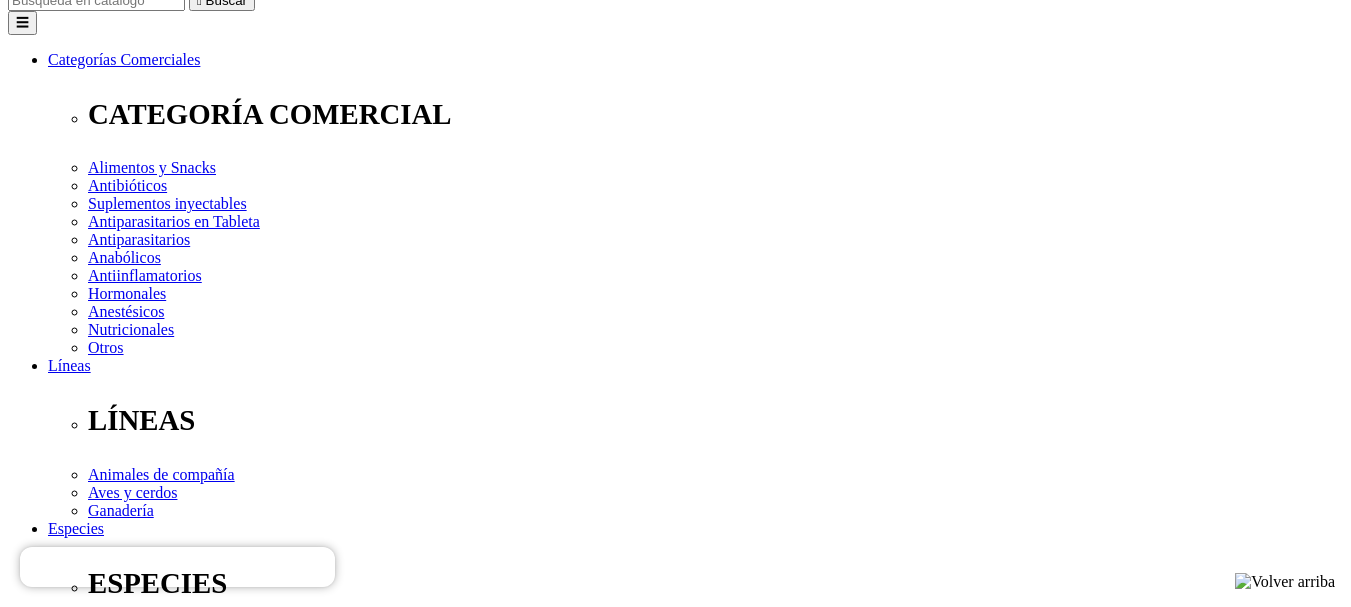 scroll, scrollTop: 300, scrollLeft: 0, axis: vertical 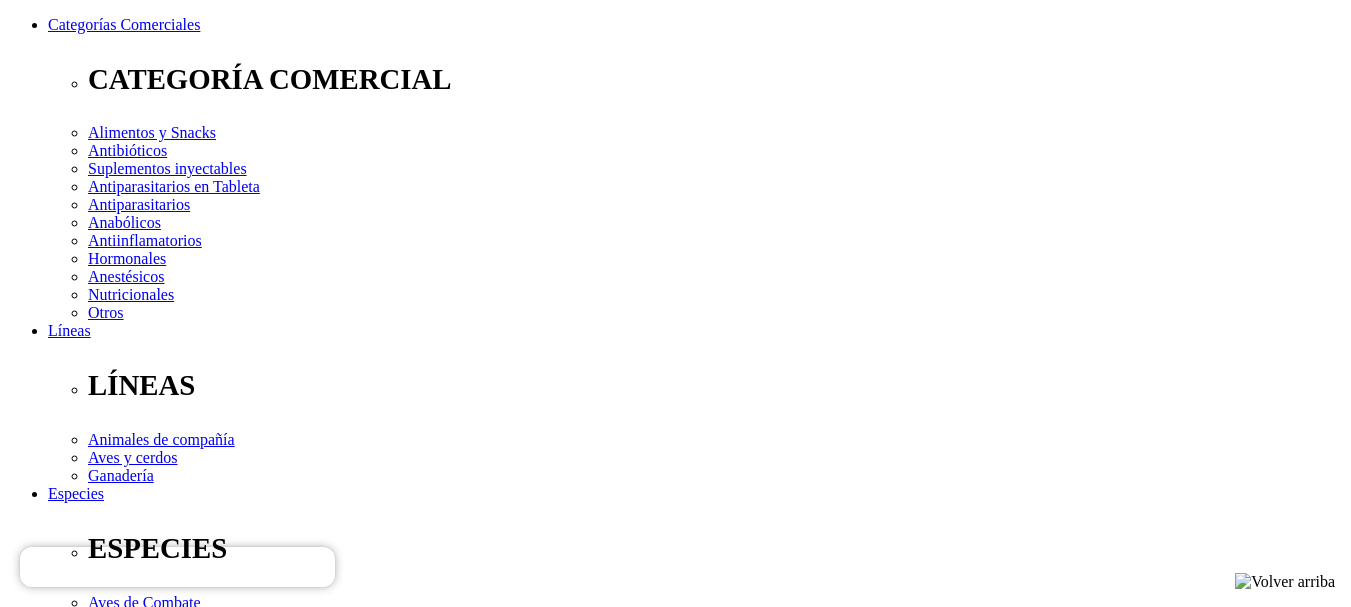 click on "-- por favor, seleccione --
DNI
PASAPORTE
CARNET DE EXTRANJERÍA" at bounding box center (105, 2364) 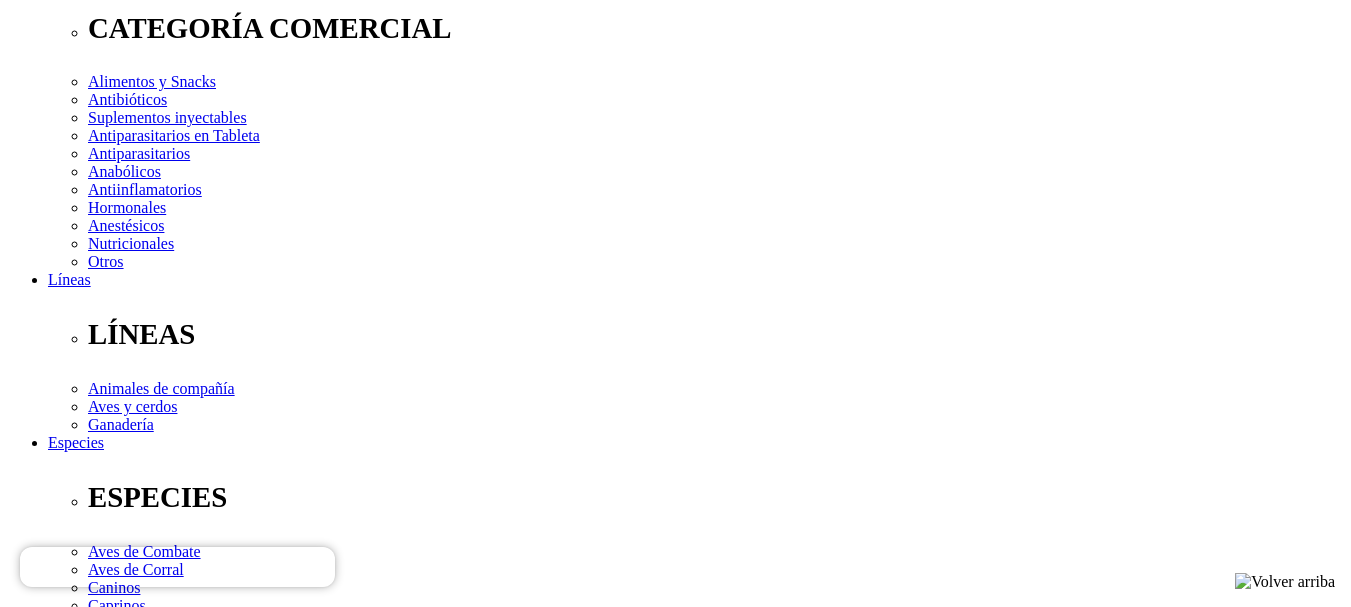 scroll, scrollTop: 400, scrollLeft: 0, axis: vertical 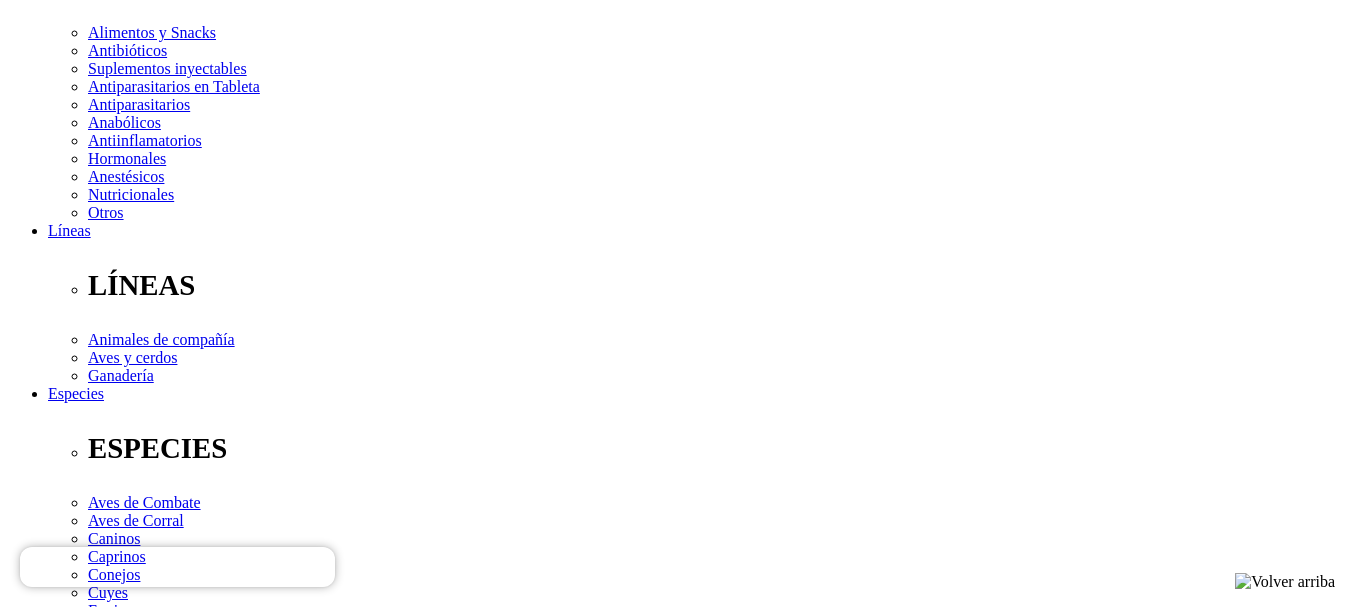 click at bounding box center (96, 2302) 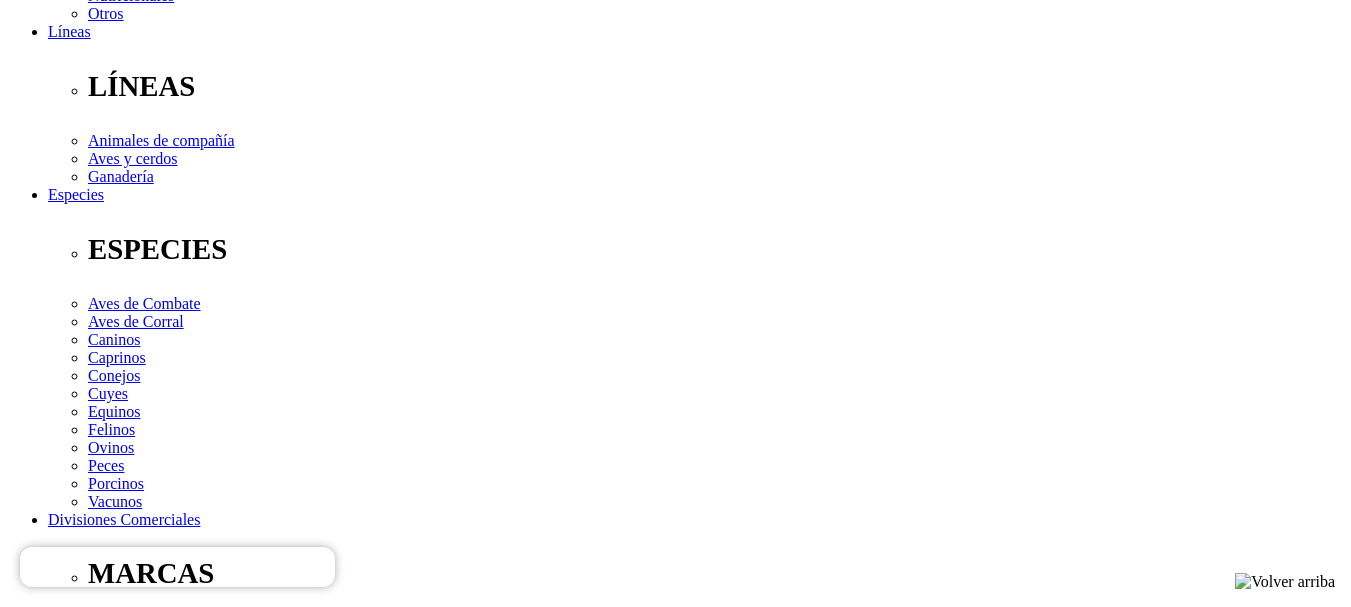 scroll, scrollTop: 600, scrollLeft: 0, axis: vertical 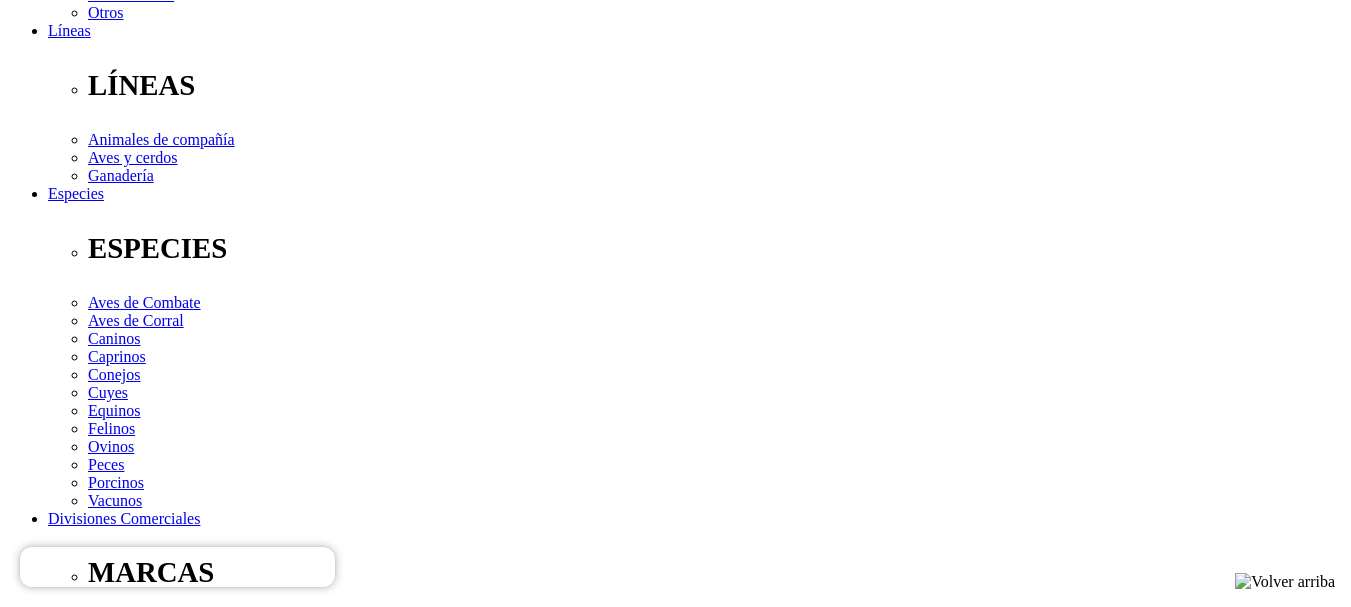 click on "-- por favor, seleccione --
Avicultor
Criador de caballos
Criador de gallos
Distribuidor mayorista
Distribuidor minorista
Docente
Estudiante
Ganadero carne
Ganadero lanar
Ganadero lechero
Médico veterinario
Petshop
Porcicultor
Propietario de mascota
Otra actividad" at bounding box center (93, 2140) 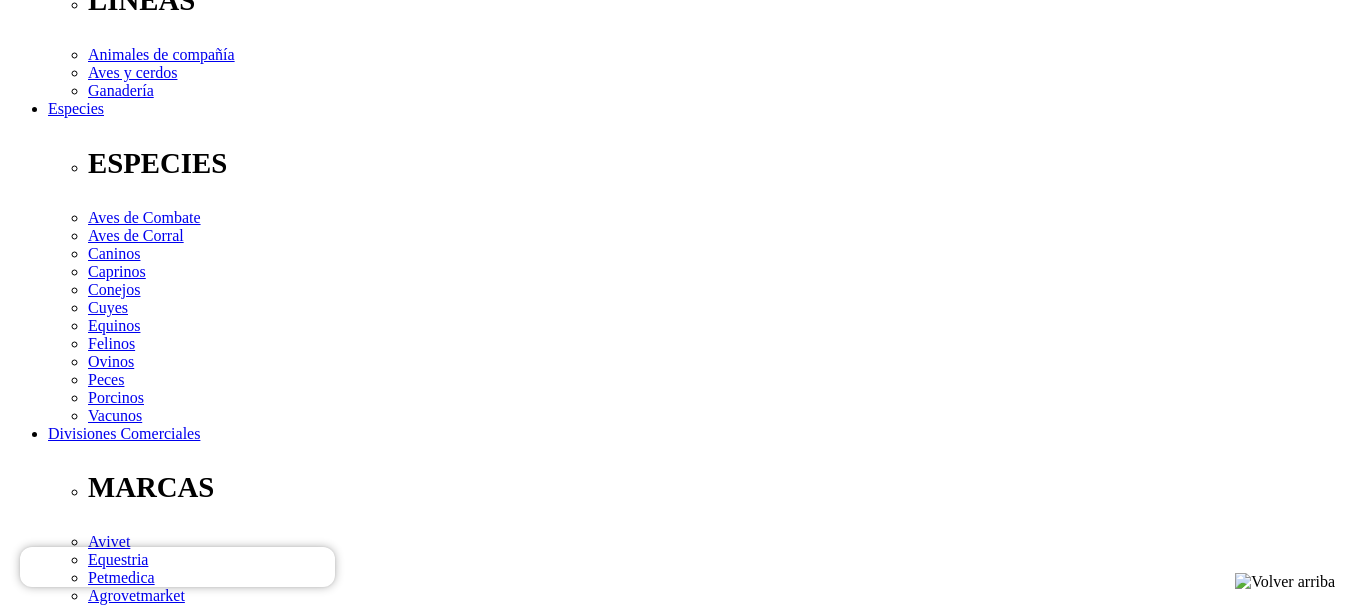 scroll, scrollTop: 800, scrollLeft: 0, axis: vertical 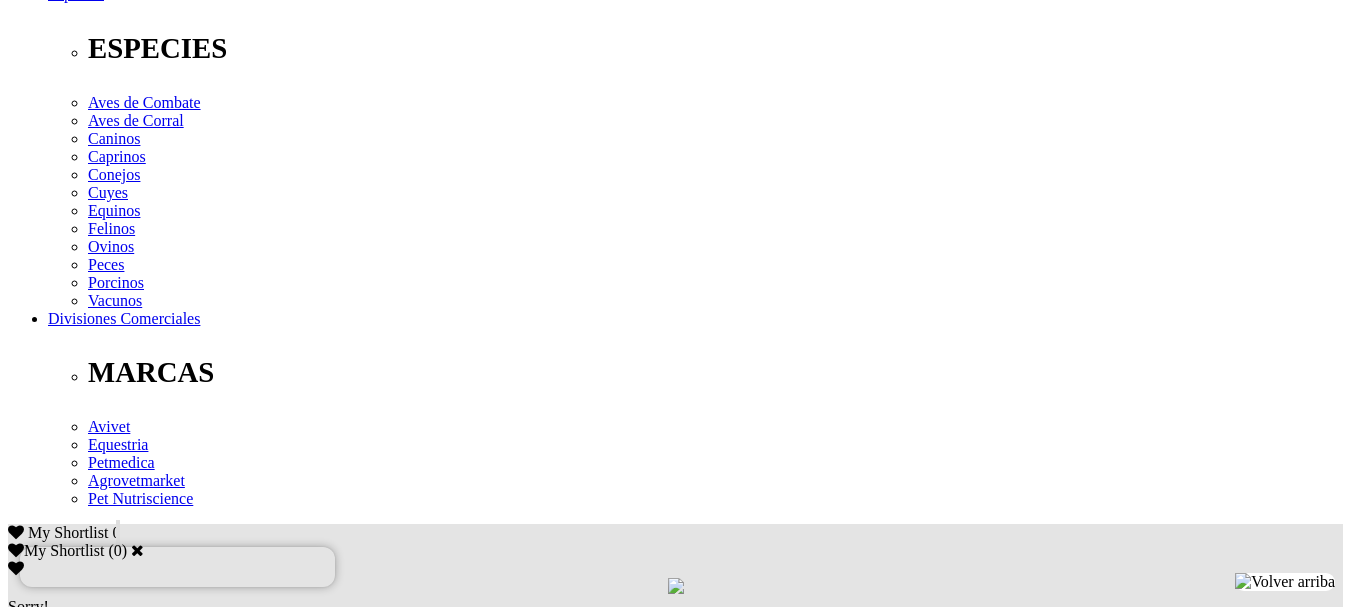 click at bounding box center [96, 1978] 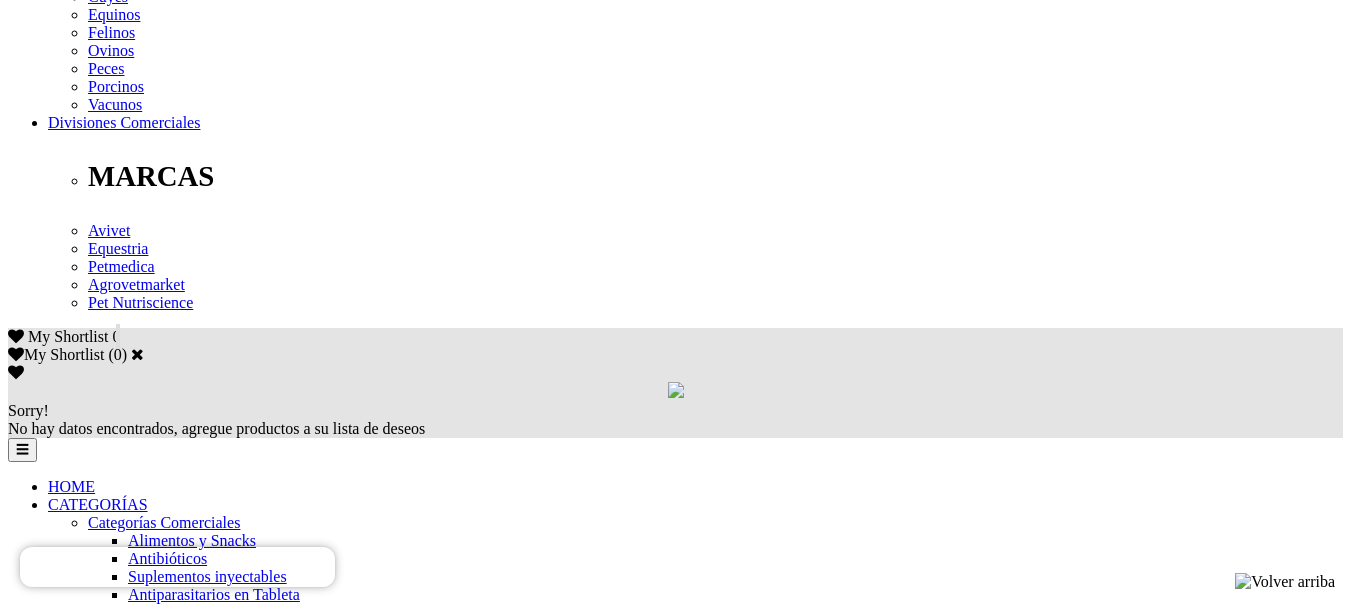 scroll, scrollTop: 1000, scrollLeft: 0, axis: vertical 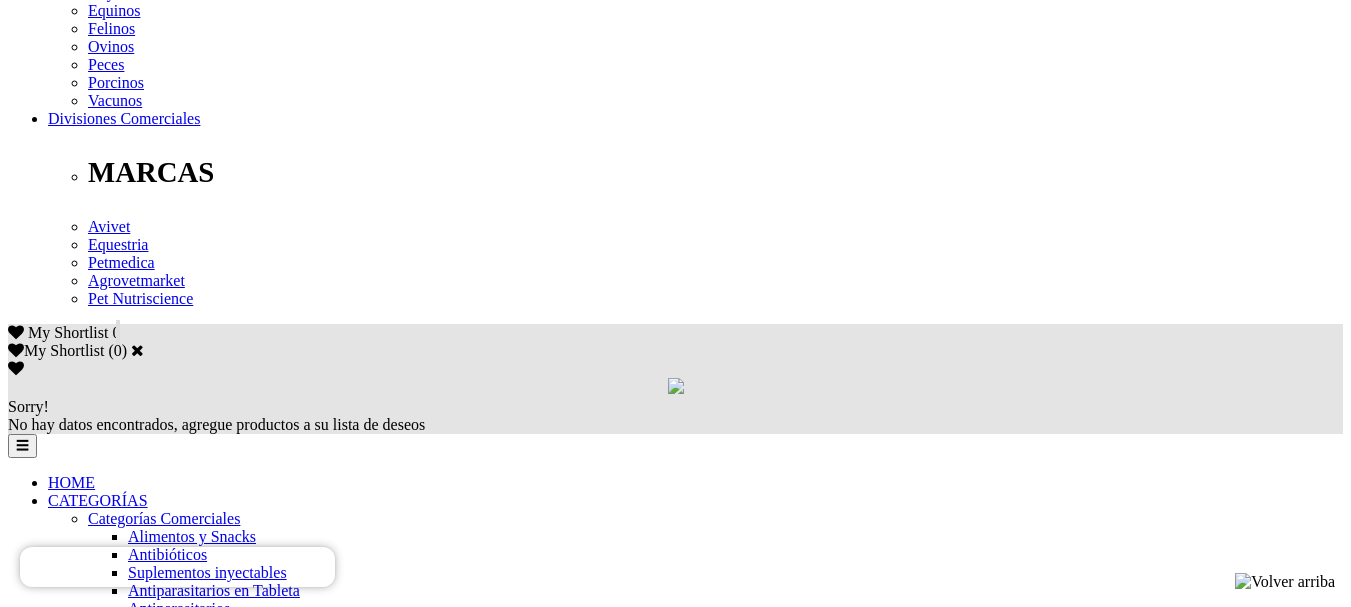 click on "
ACEPTO LOS TERMINOS Y CONDICIONES Y LA POLÍTICA DE PROTECCIÓN DE DATOS." at bounding box center [18, 1969] 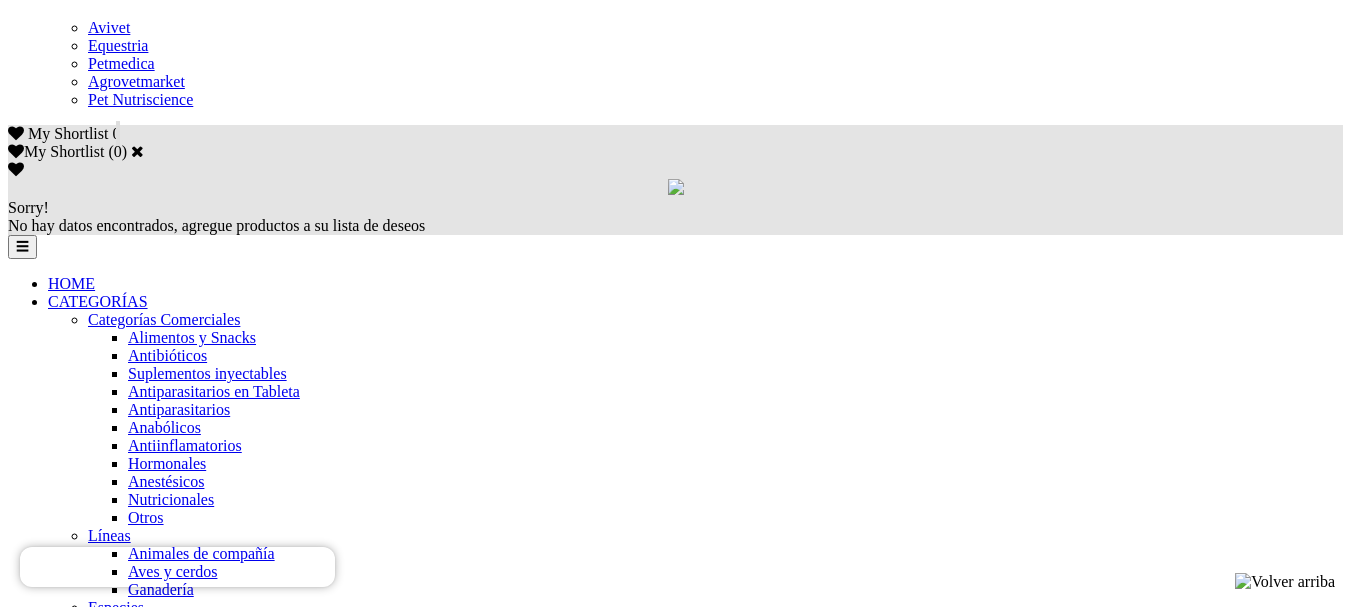 scroll, scrollTop: 1200, scrollLeft: 0, axis: vertical 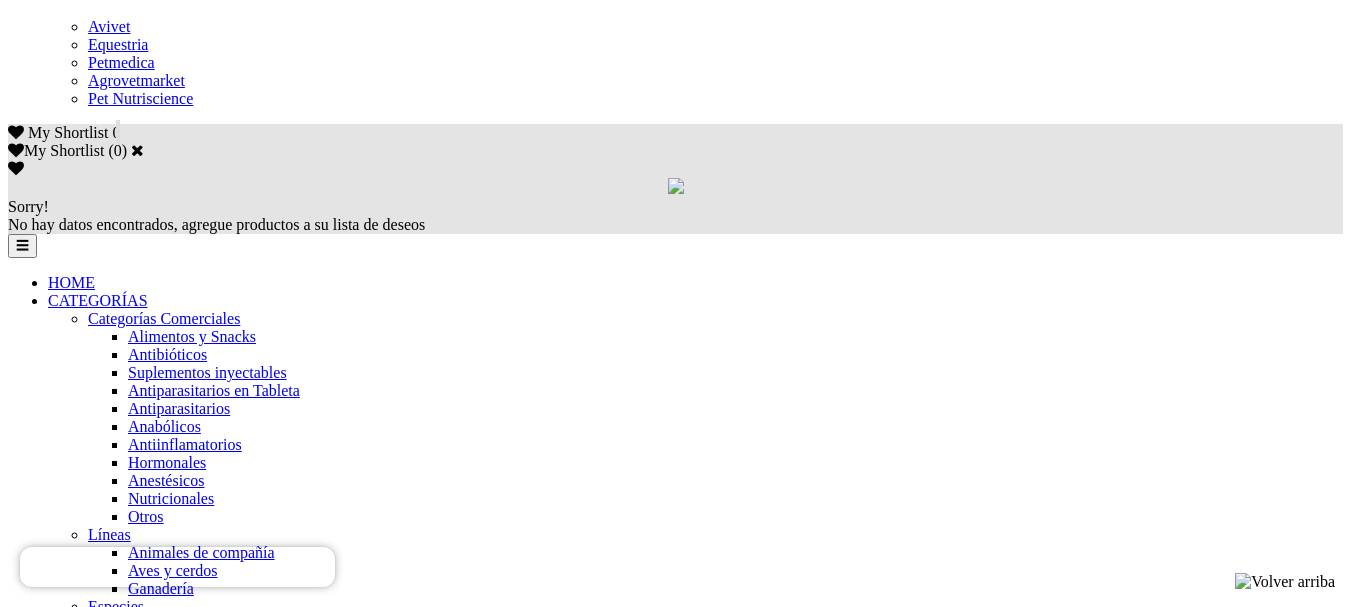 click on "Continuar" at bounding box center (45, 1790) 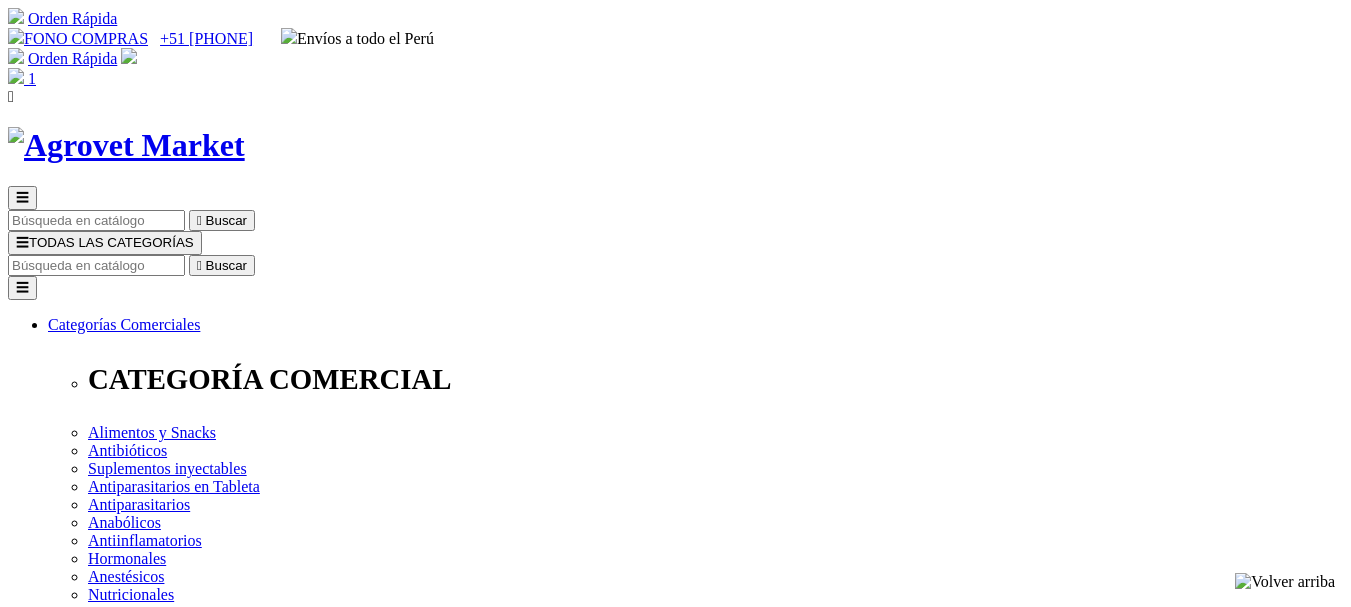 select on "DNI" 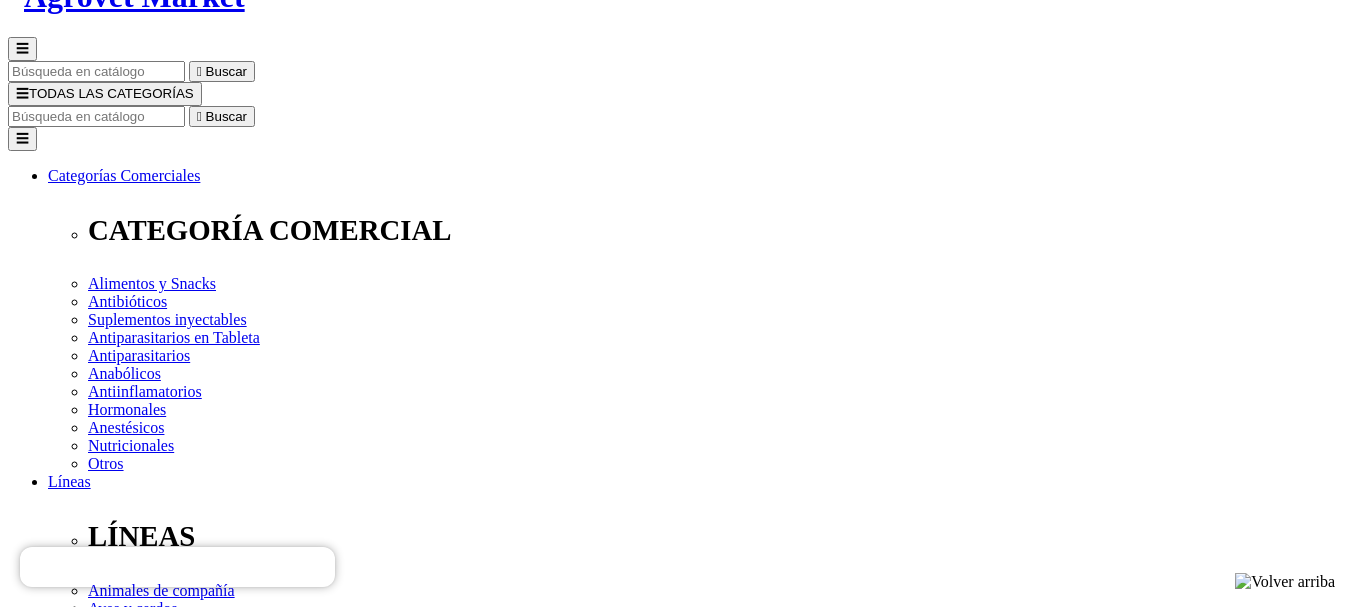 scroll, scrollTop: 0, scrollLeft: 0, axis: both 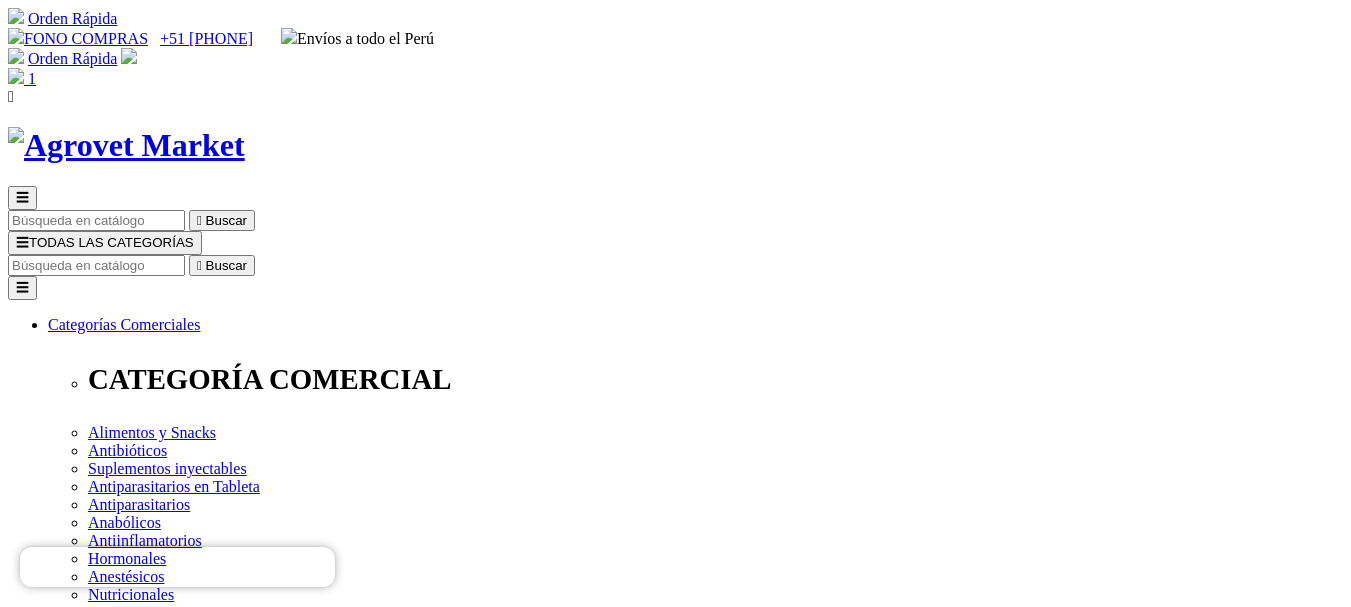 click at bounding box center [129, 56] 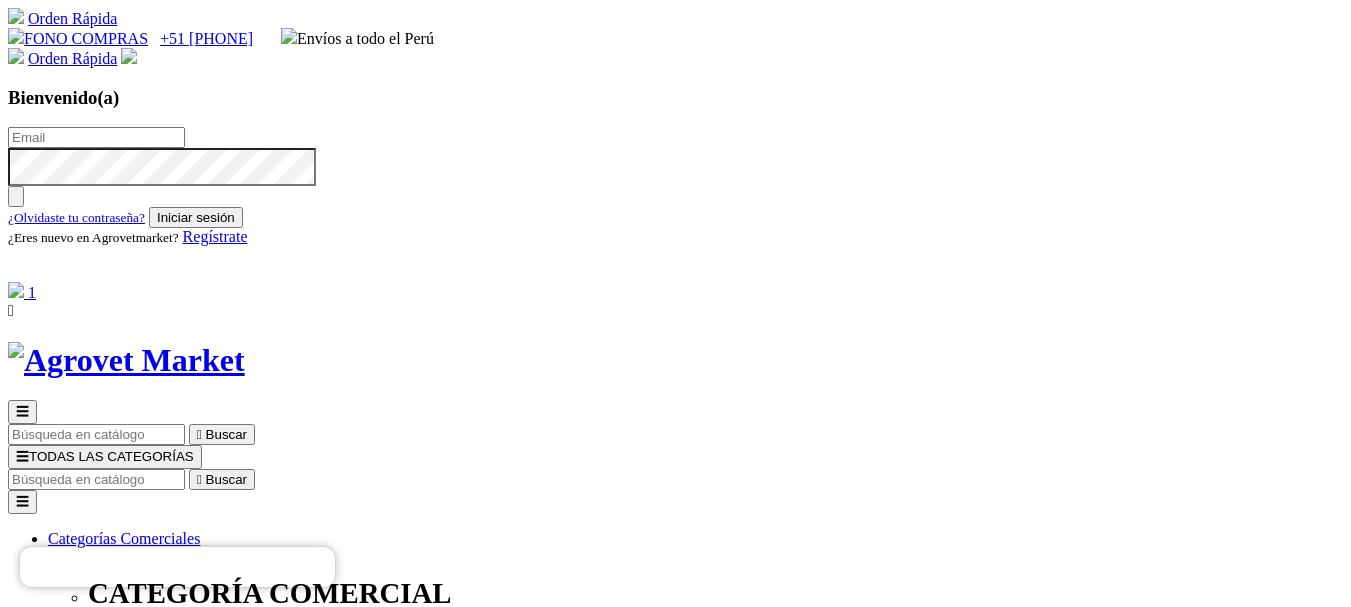 click at bounding box center (96, 137) 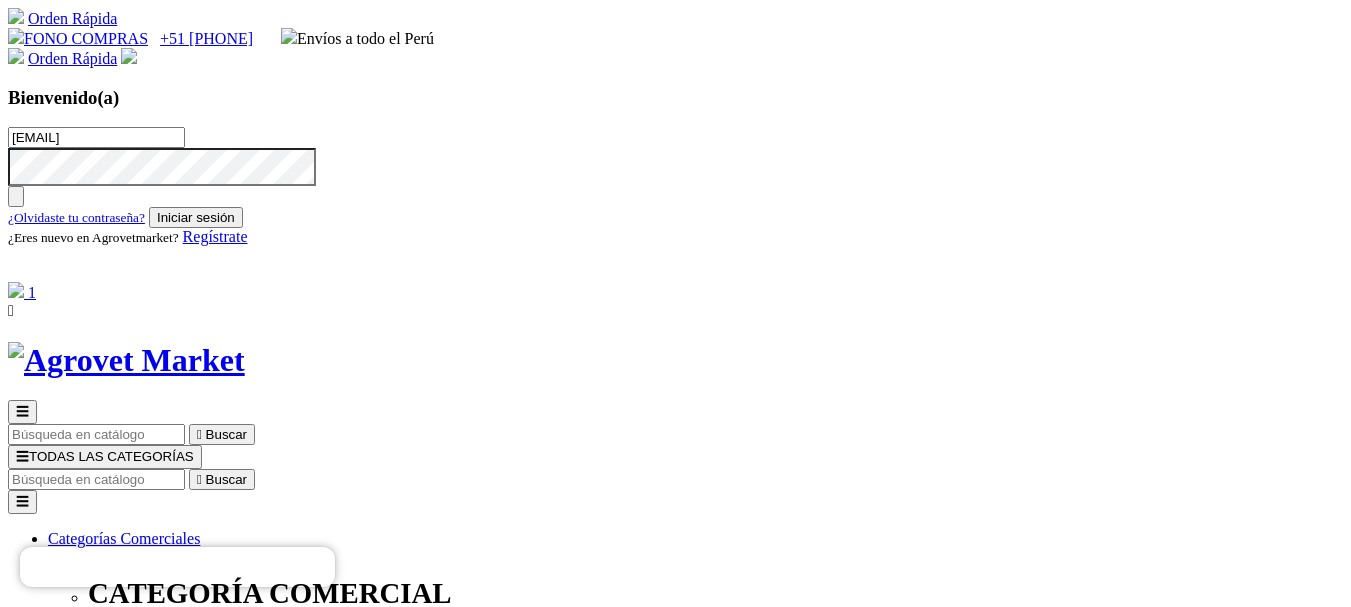 click on "Iniciar sesión" at bounding box center [196, 217] 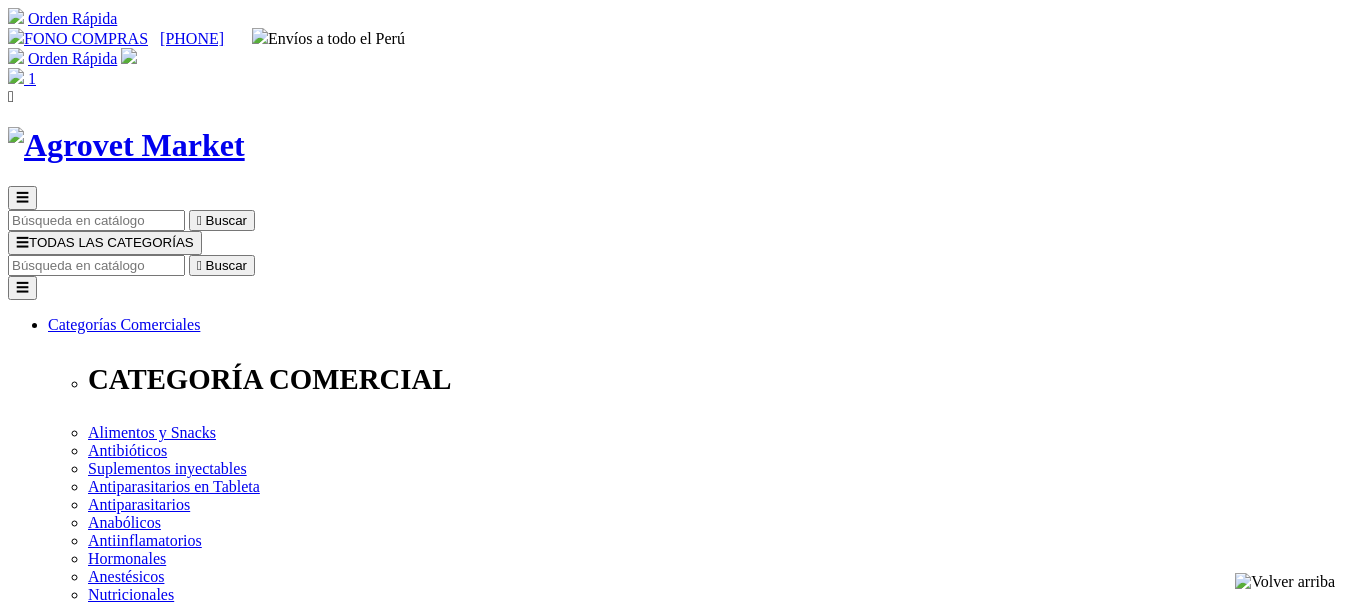 scroll, scrollTop: 0, scrollLeft: 0, axis: both 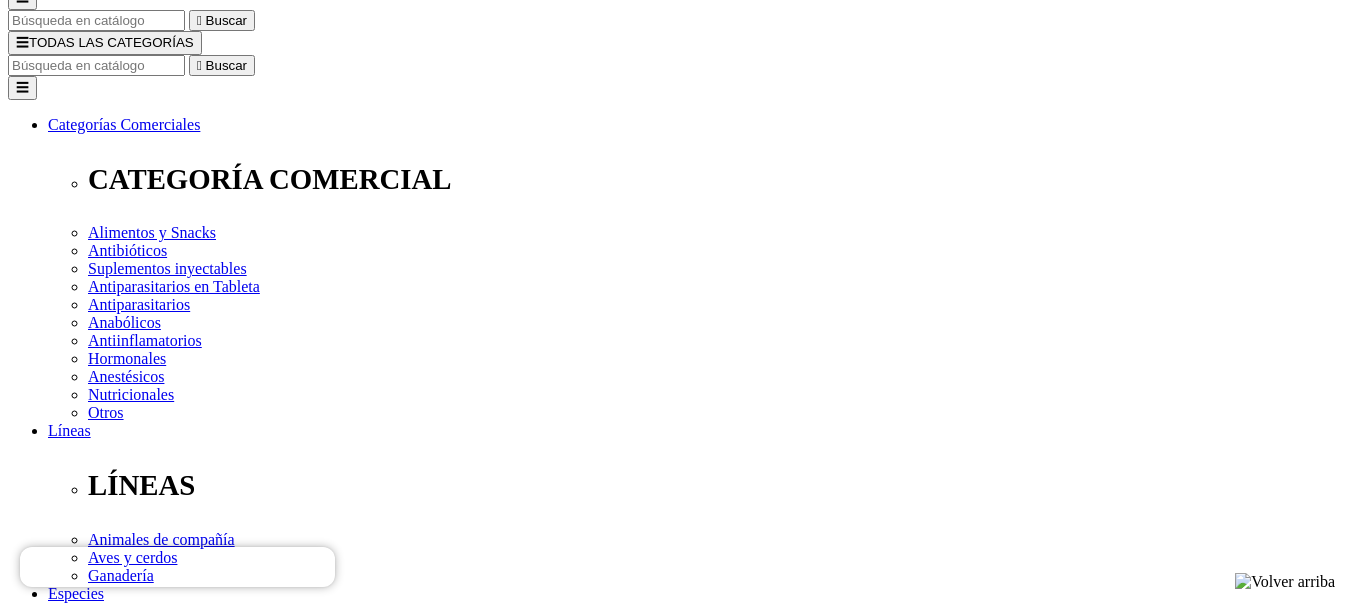 click on "¿Olvidó su contraseña?" at bounding box center [82, 2281] 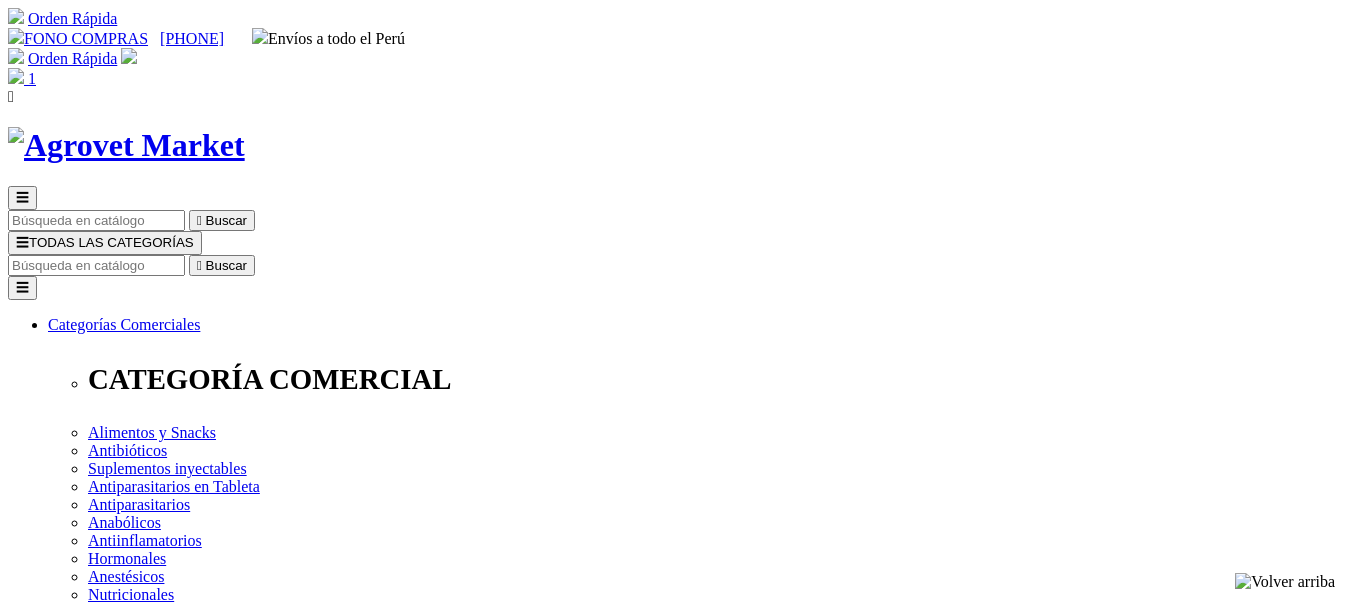 scroll, scrollTop: 0, scrollLeft: 0, axis: both 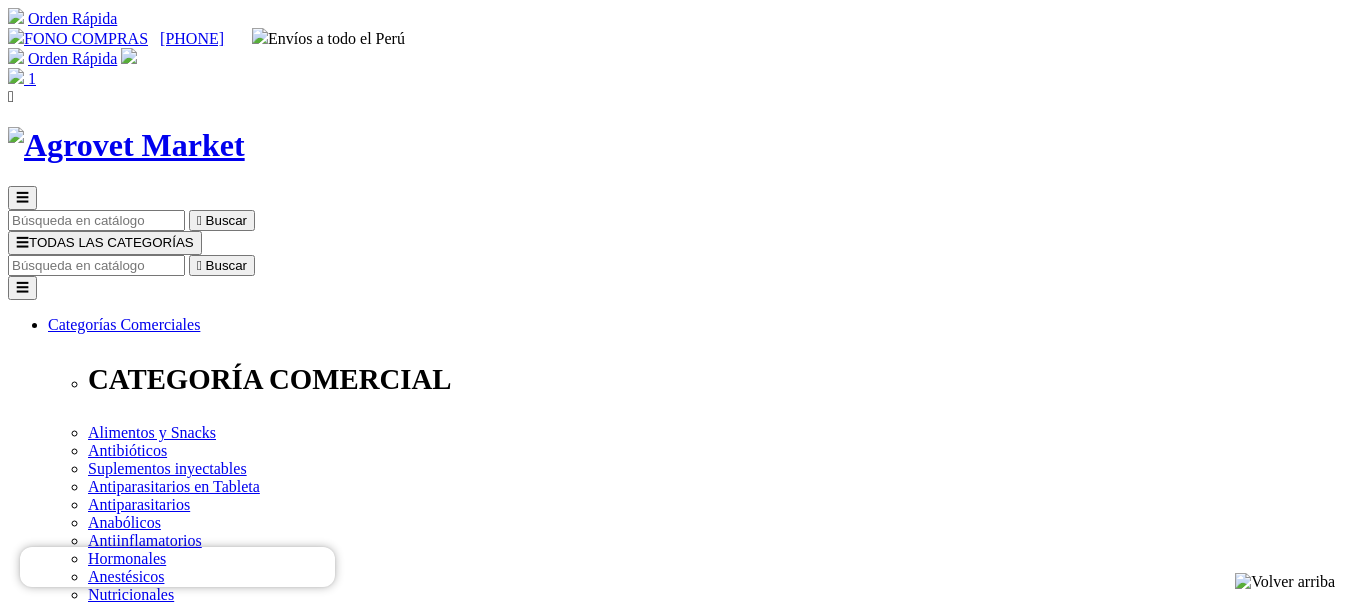 click at bounding box center [96, 2332] 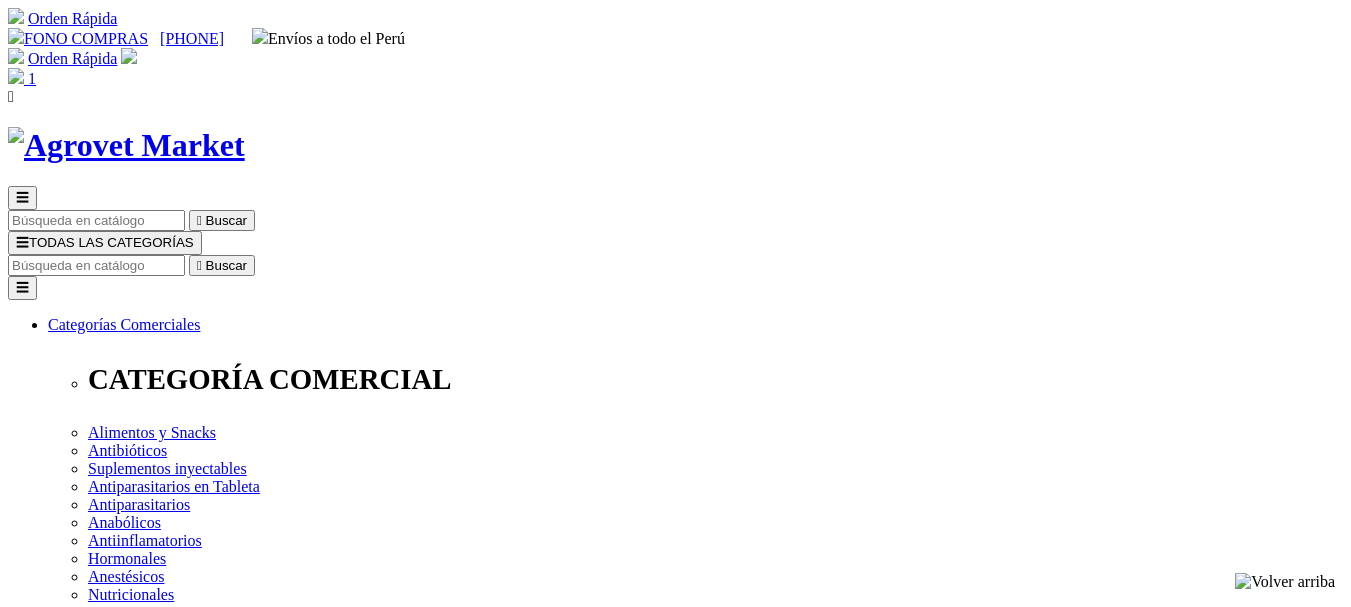 scroll, scrollTop: 0, scrollLeft: 0, axis: both 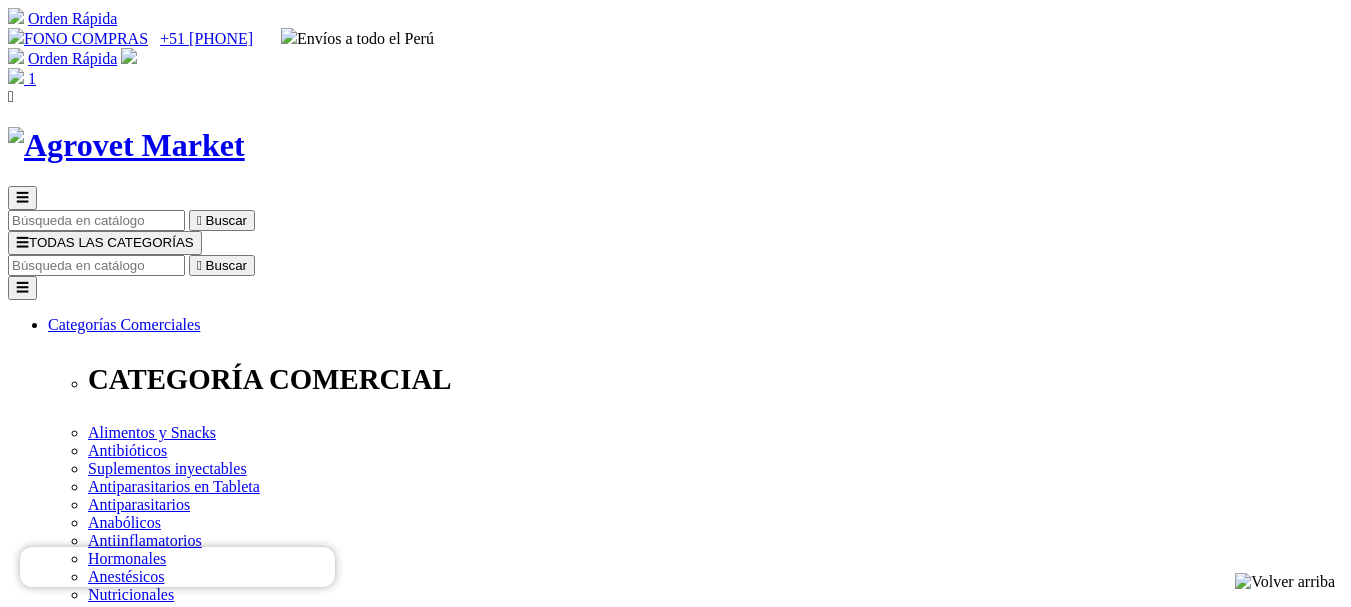 click on "Nueva contraseña" at bounding box center [675, 2316] 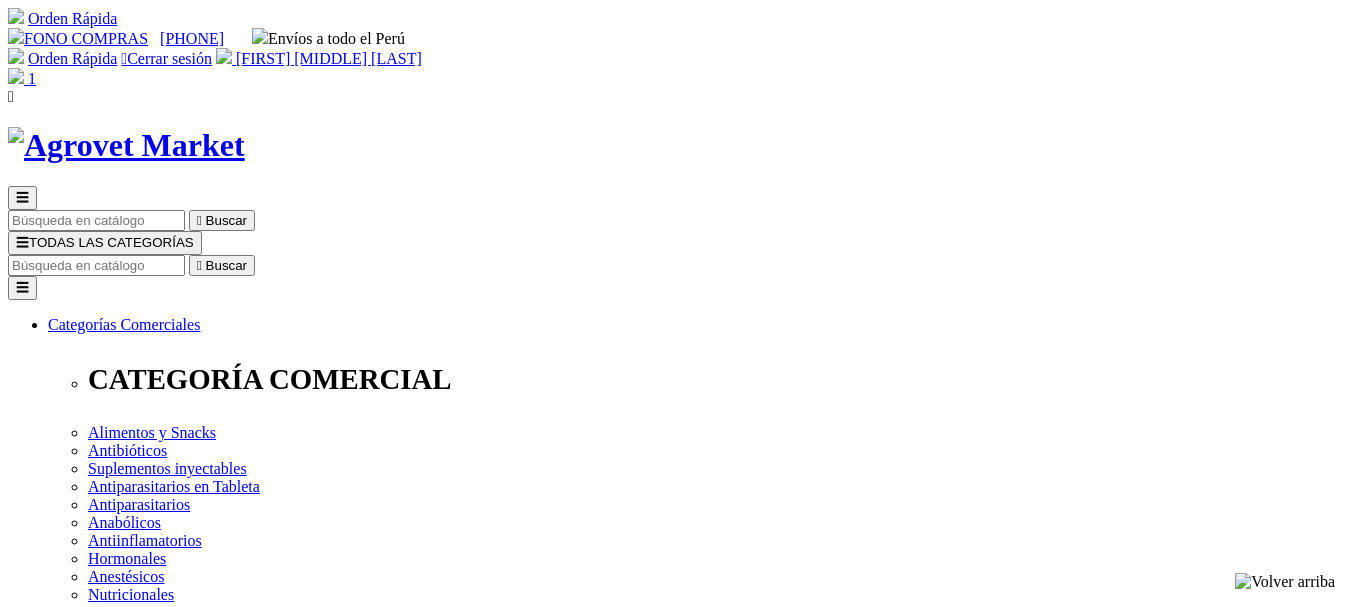 scroll, scrollTop: 0, scrollLeft: 0, axis: both 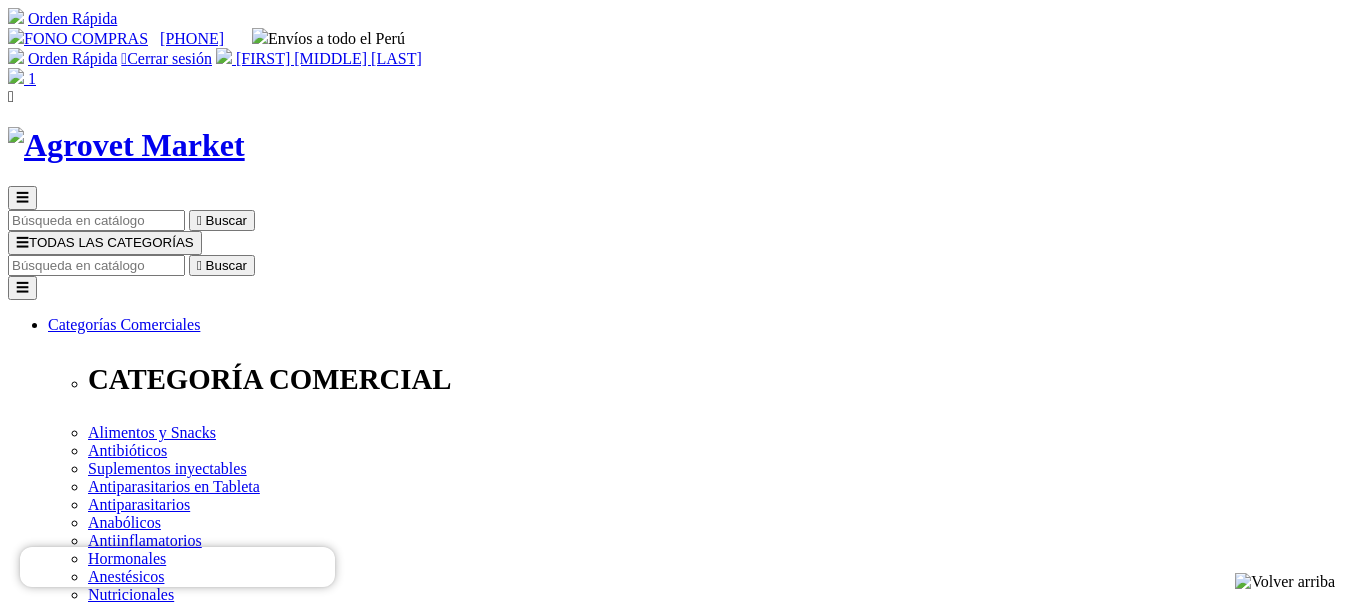 click on "Caninos" at bounding box center (154, 1860) 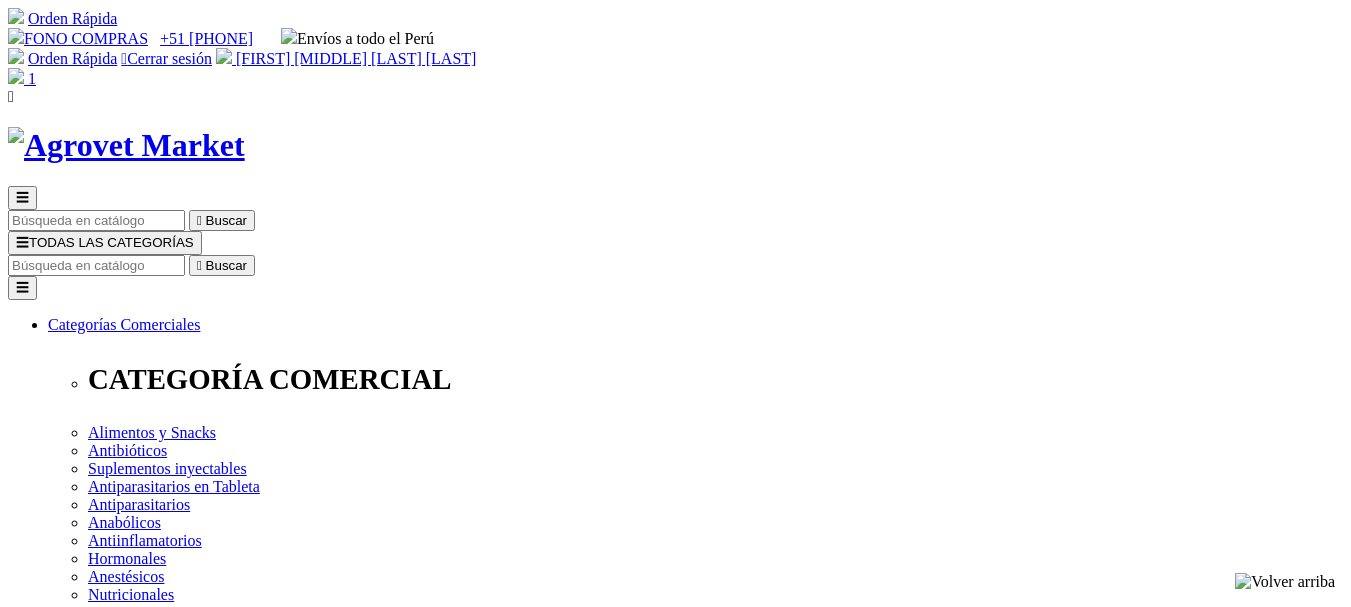 scroll, scrollTop: 0, scrollLeft: 0, axis: both 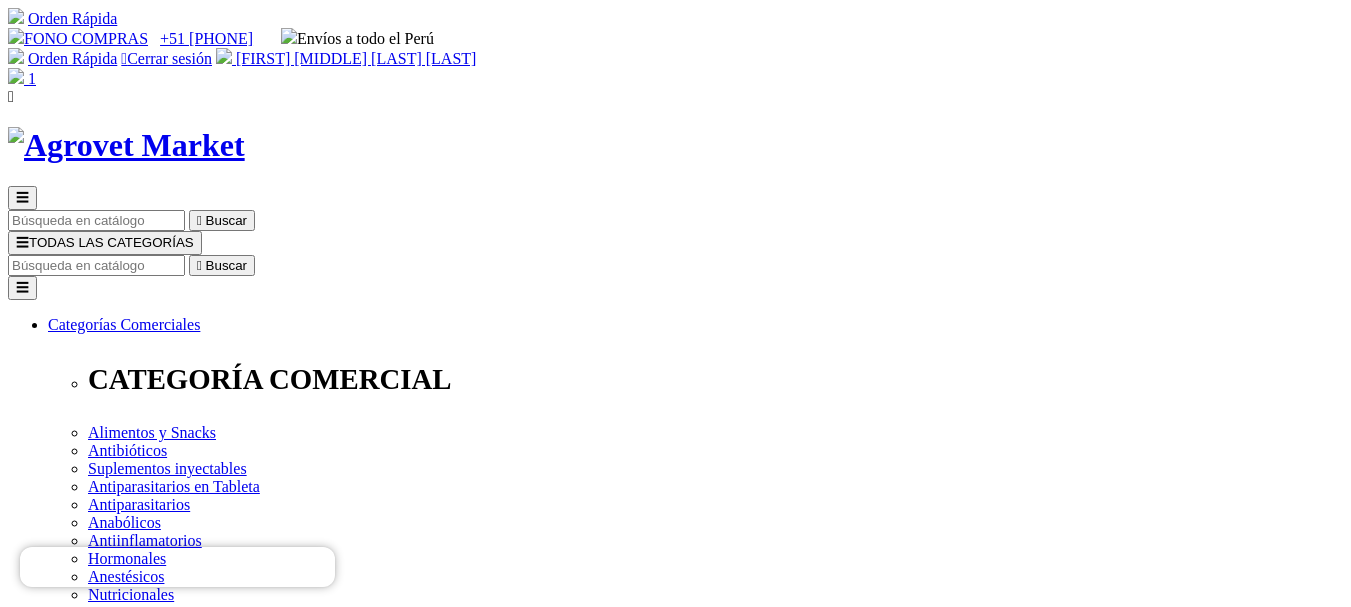 click at bounding box center (96, 265) 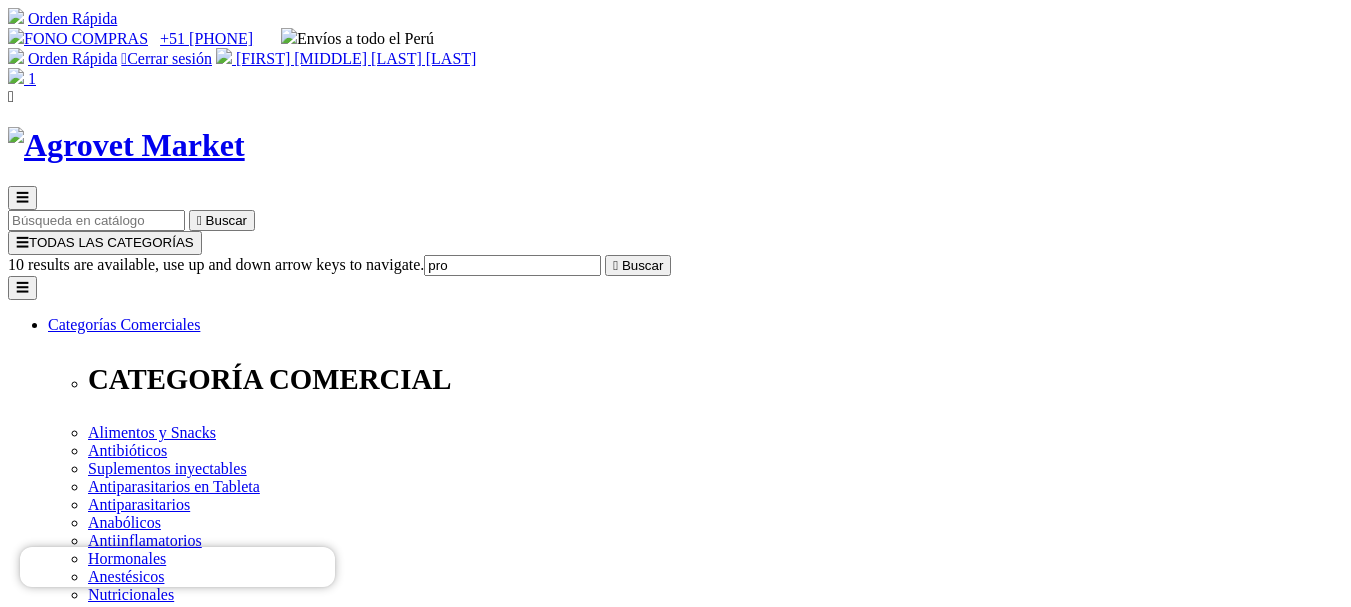 type on "prov" 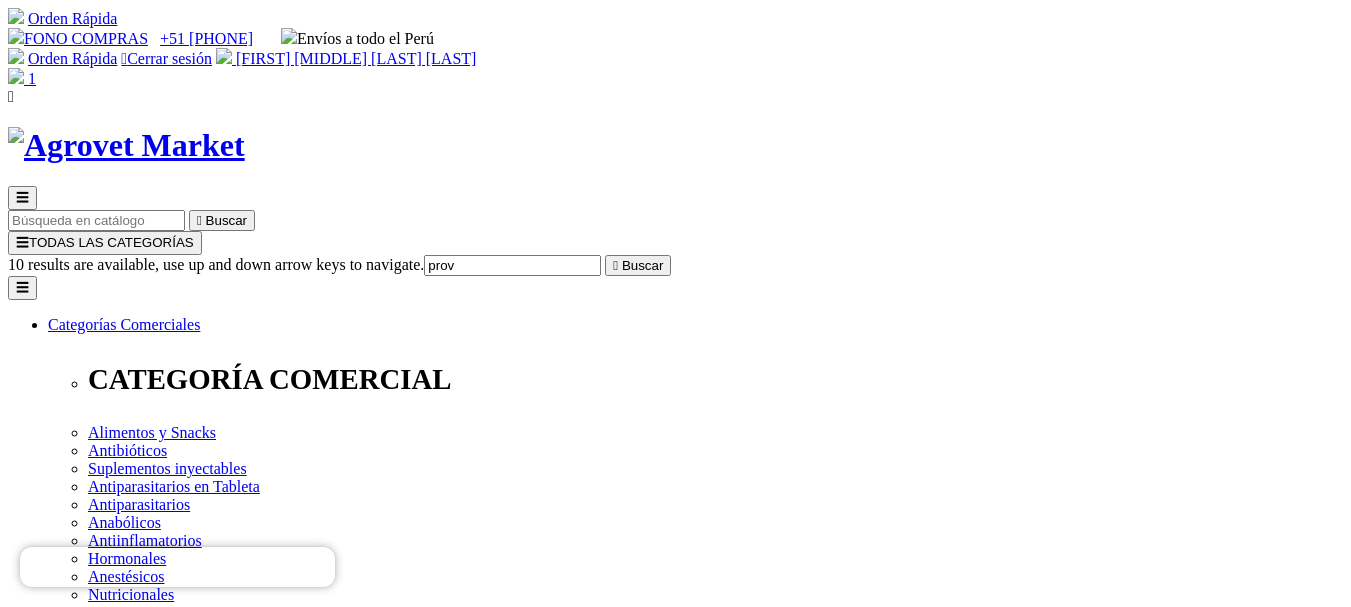 click on "Proventis® 20" at bounding box center [103, 8630] 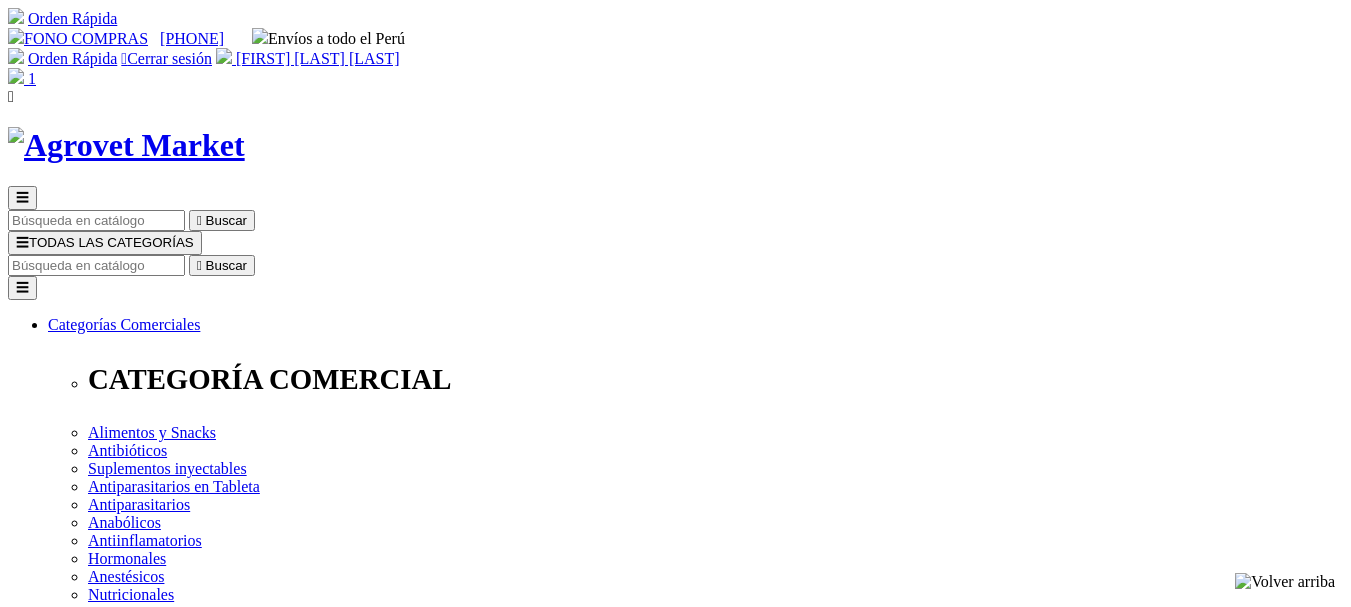 scroll, scrollTop: 0, scrollLeft: 0, axis: both 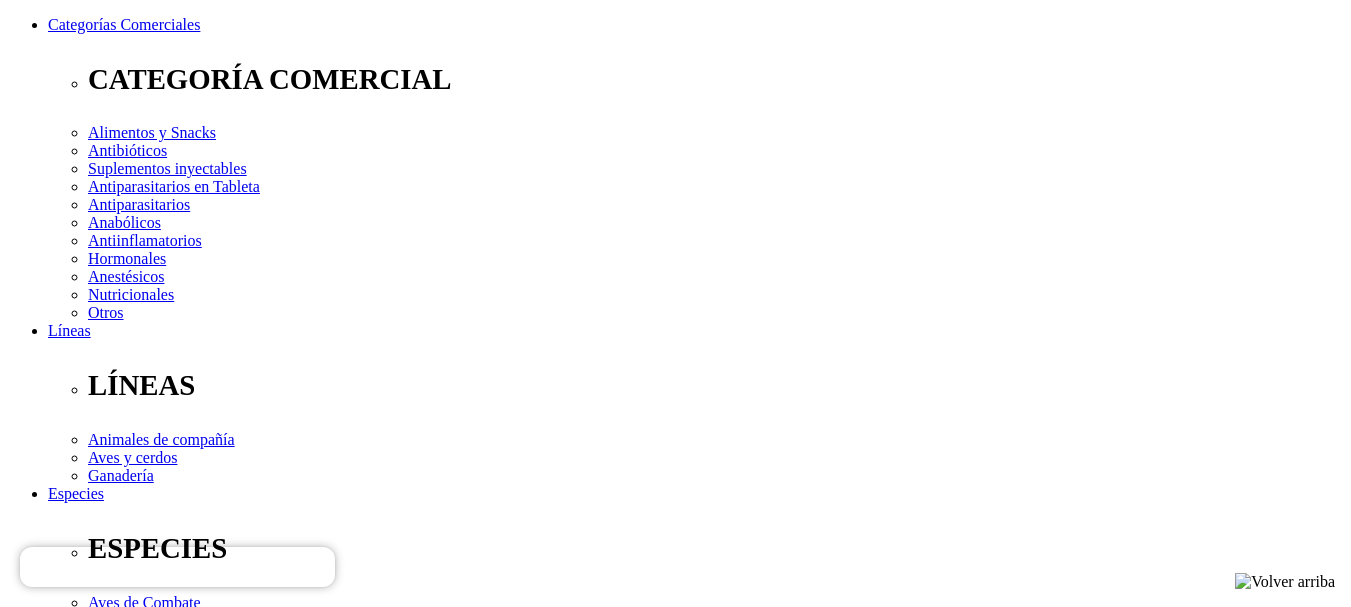 click on "Elige la presentación comercial que deseas
Caja x 6 tabletas" at bounding box center (148, 2636) 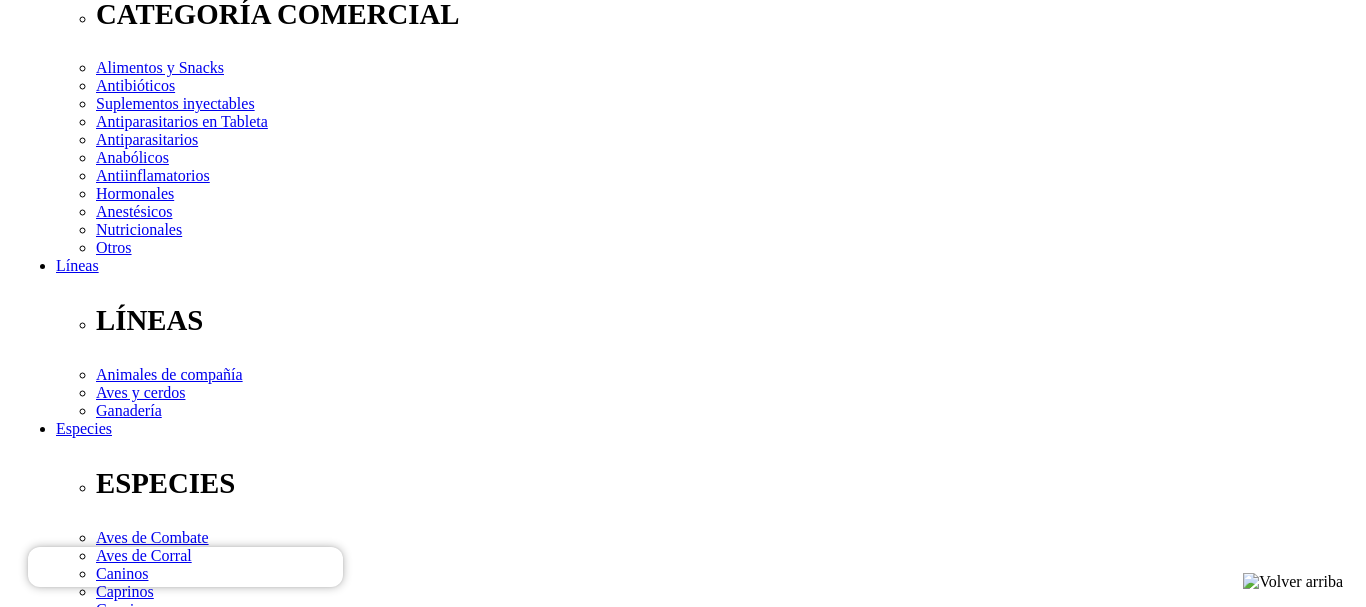 scroll, scrollTop: 400, scrollLeft: 0, axis: vertical 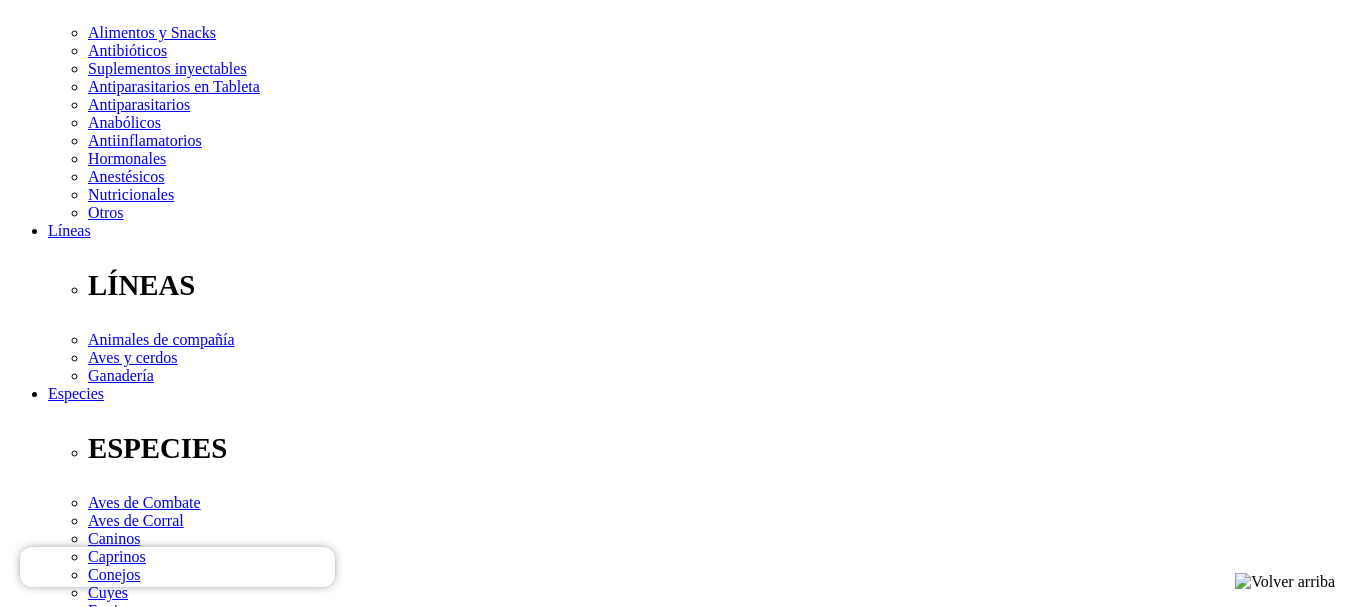 select on "106" 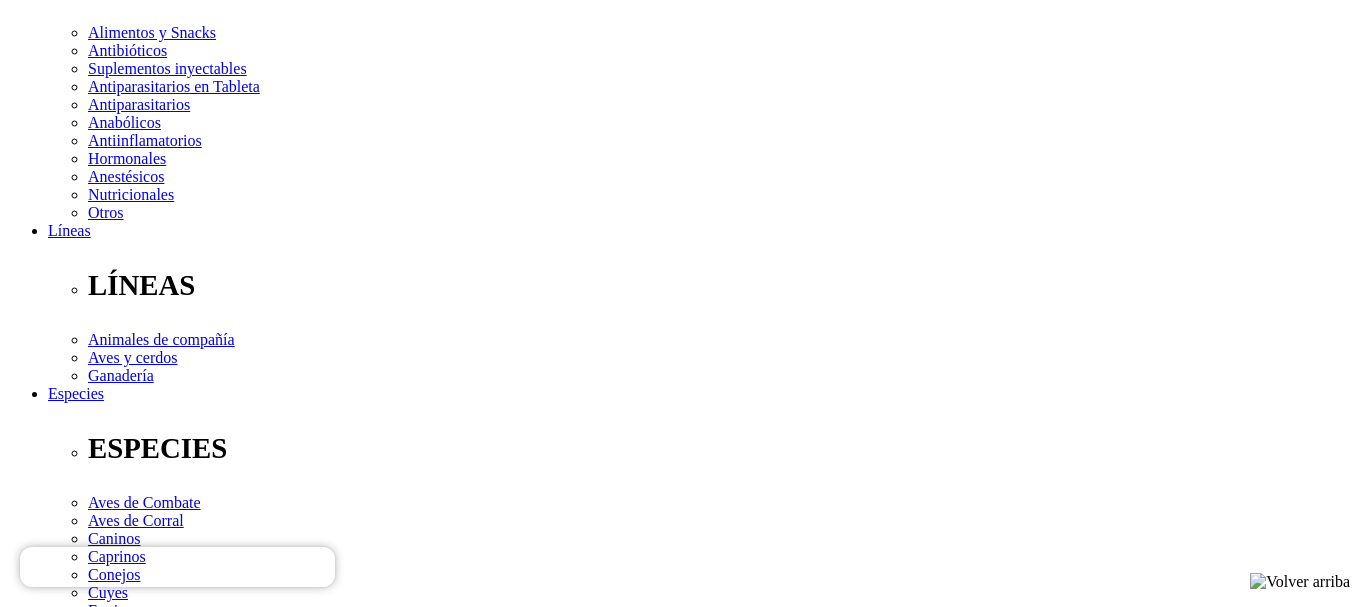 click on " Pagar" at bounding box center [177, 9476] 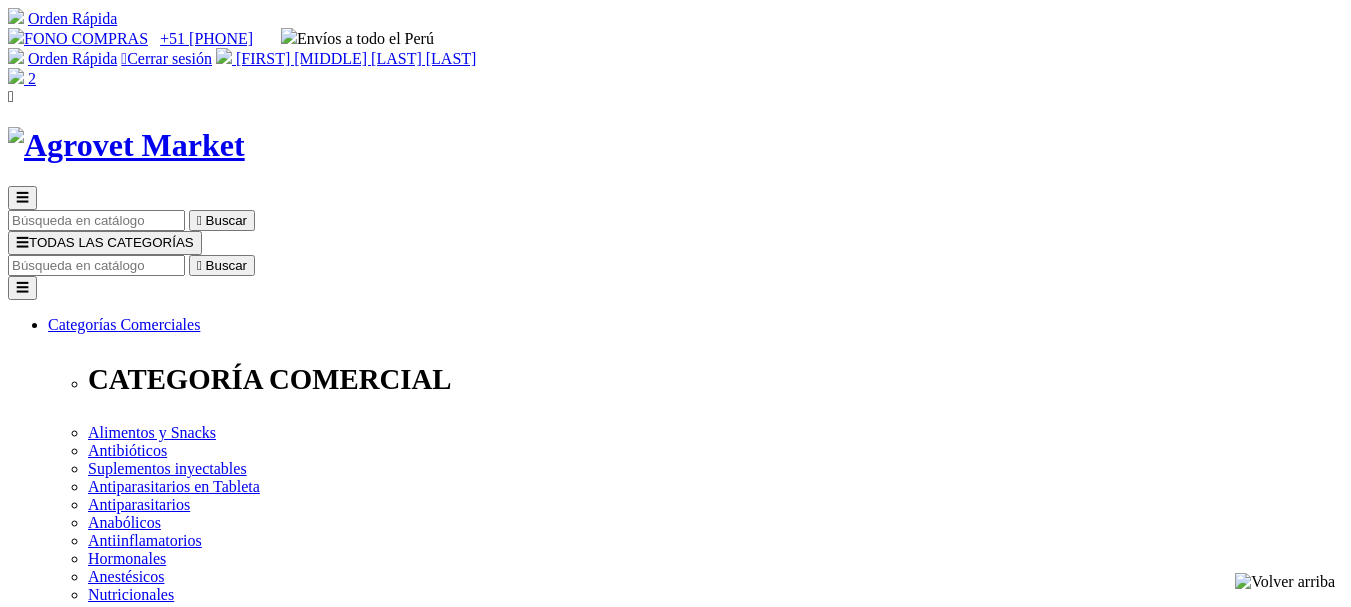 scroll, scrollTop: 0, scrollLeft: 0, axis: both 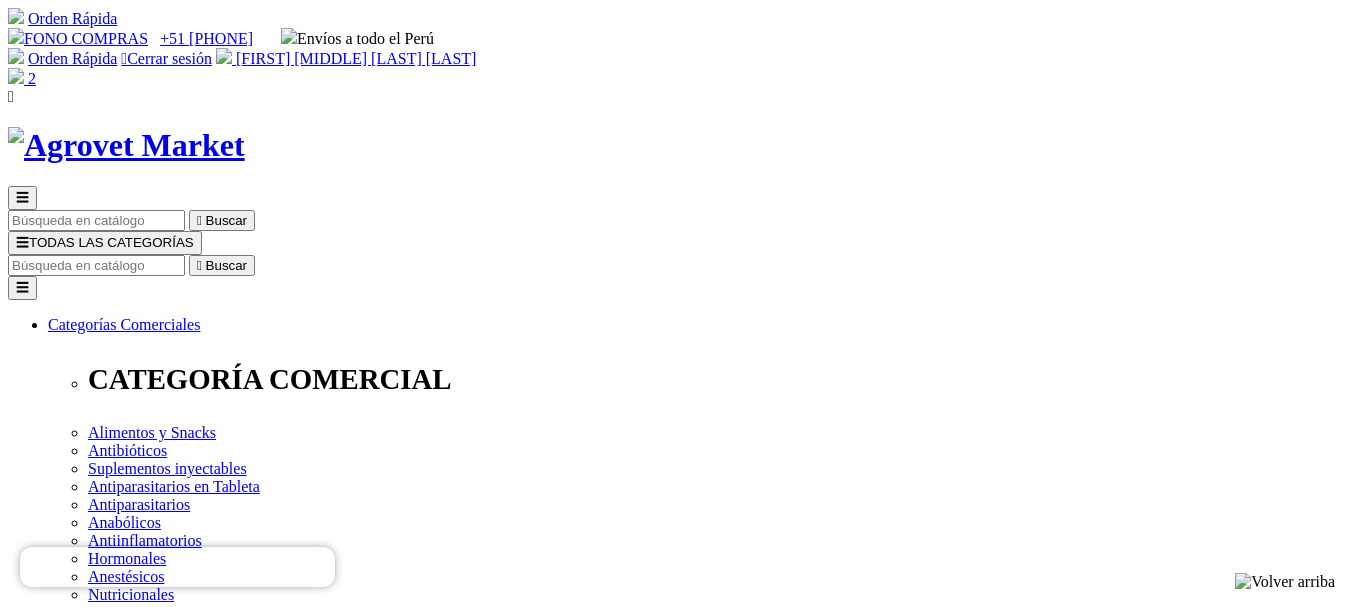 type on "1" 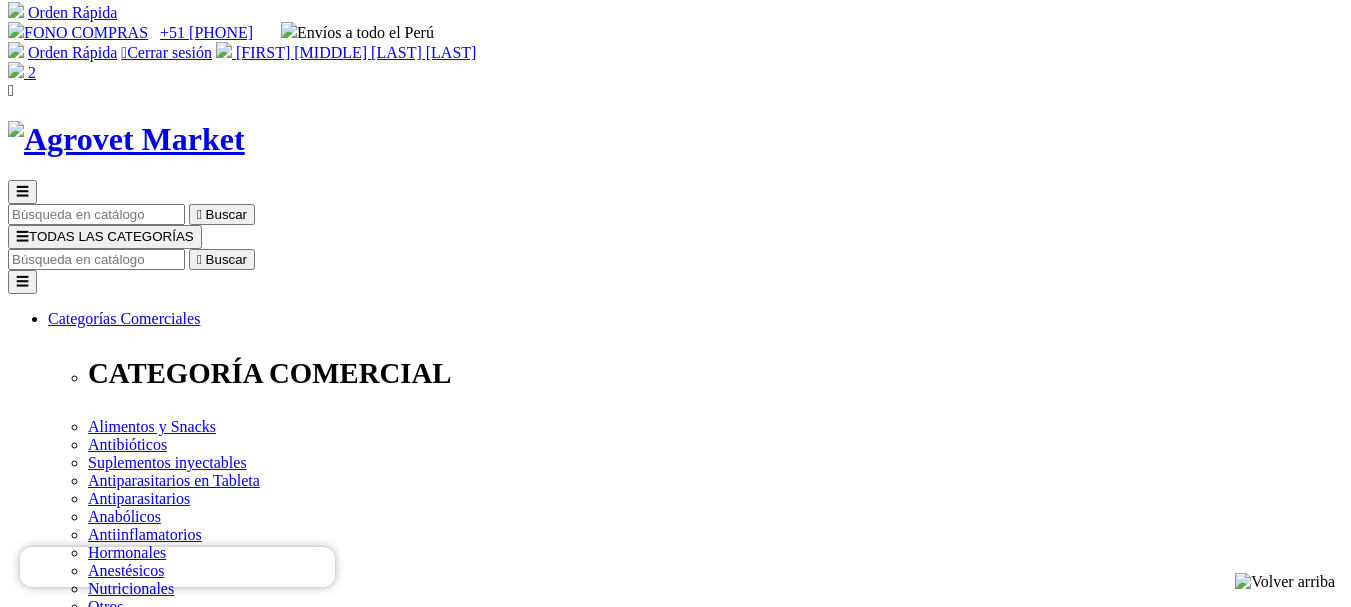 scroll, scrollTop: 100, scrollLeft: 0, axis: vertical 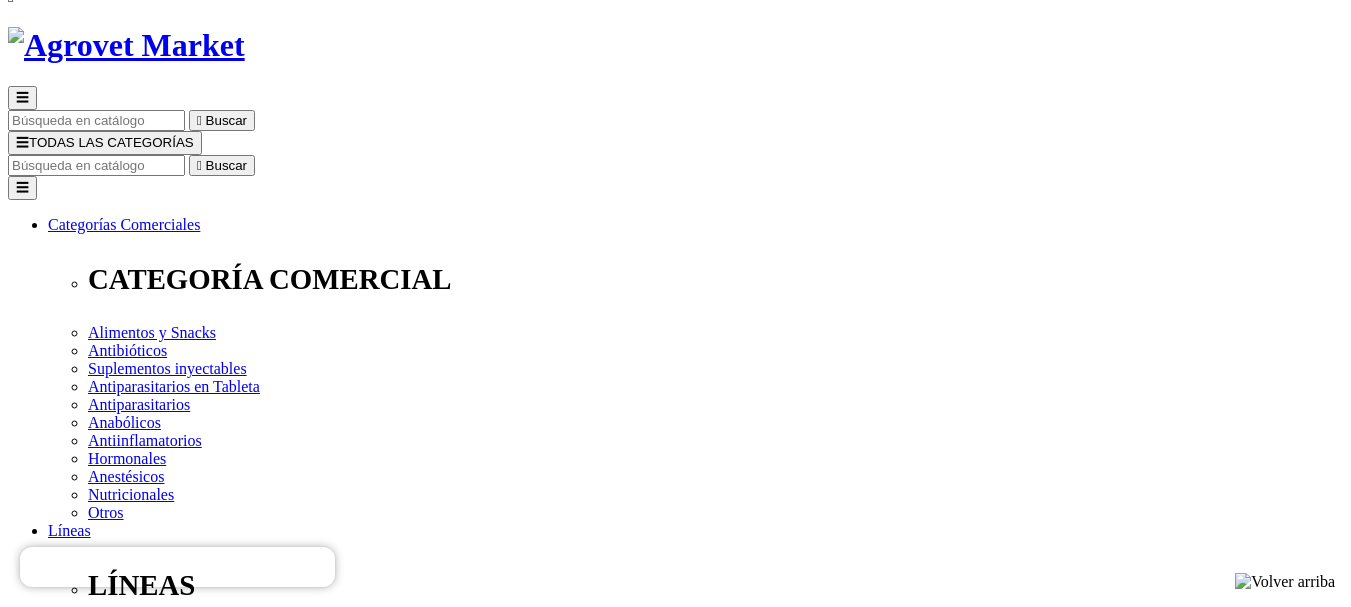 click on "Pagar" at bounding box center (26, 2694) 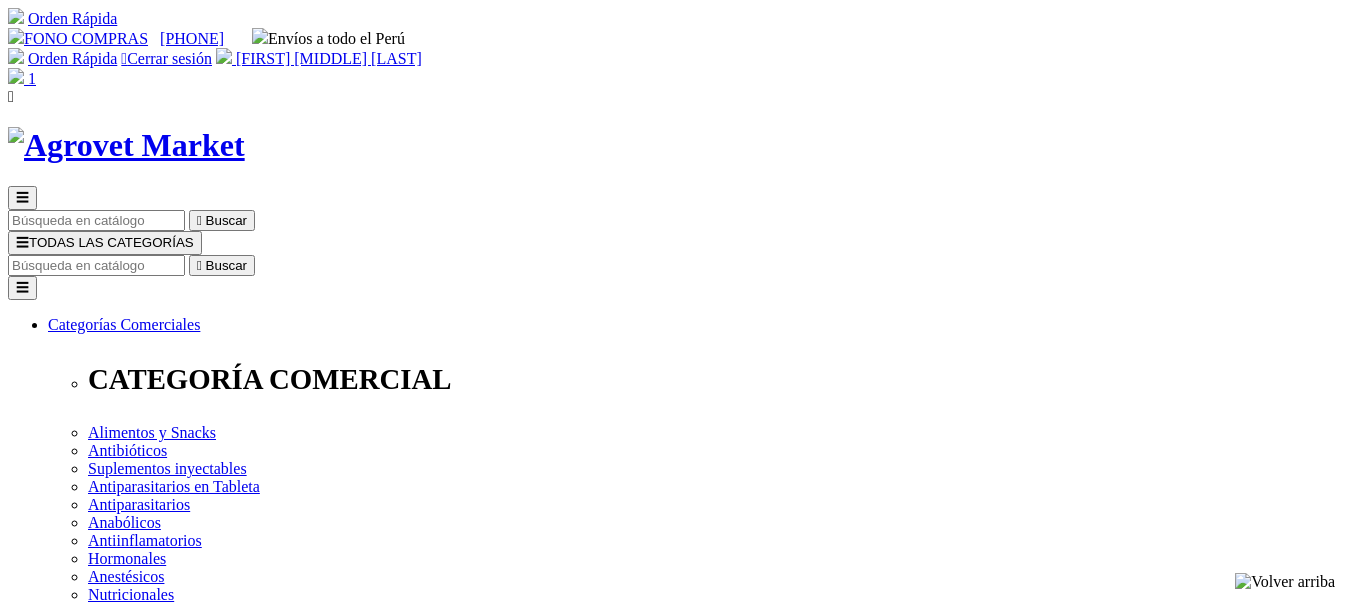 scroll, scrollTop: 0, scrollLeft: 0, axis: both 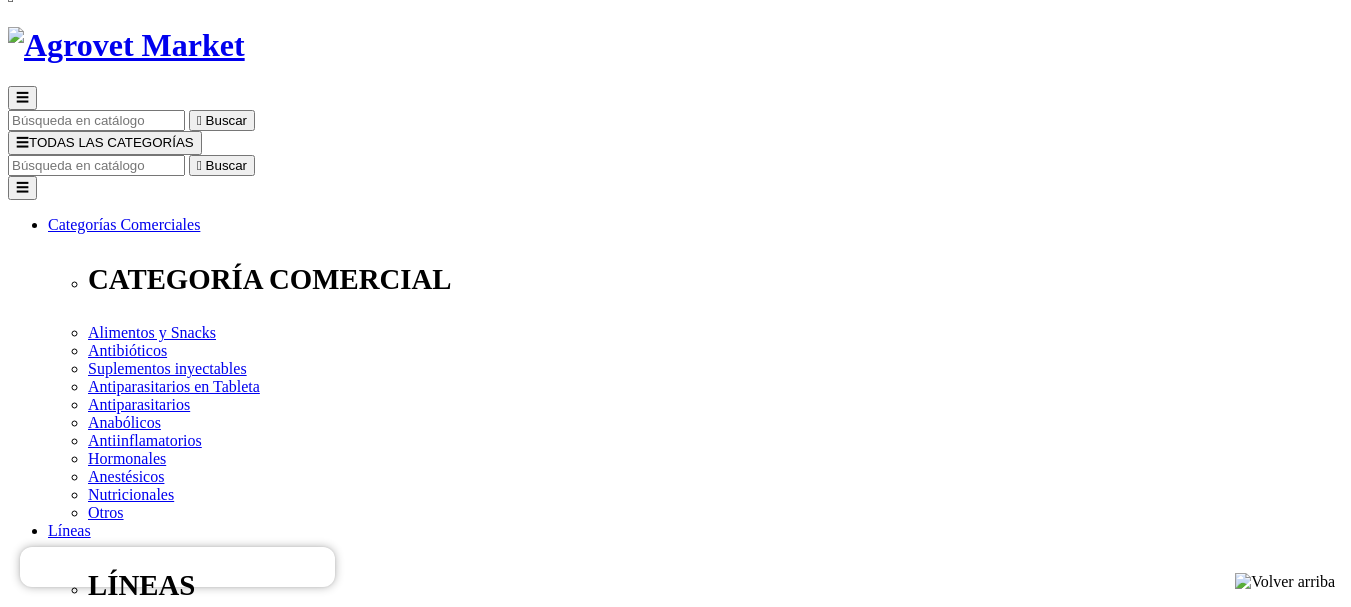 click on " Modificar" at bounding box center (43, 2686) 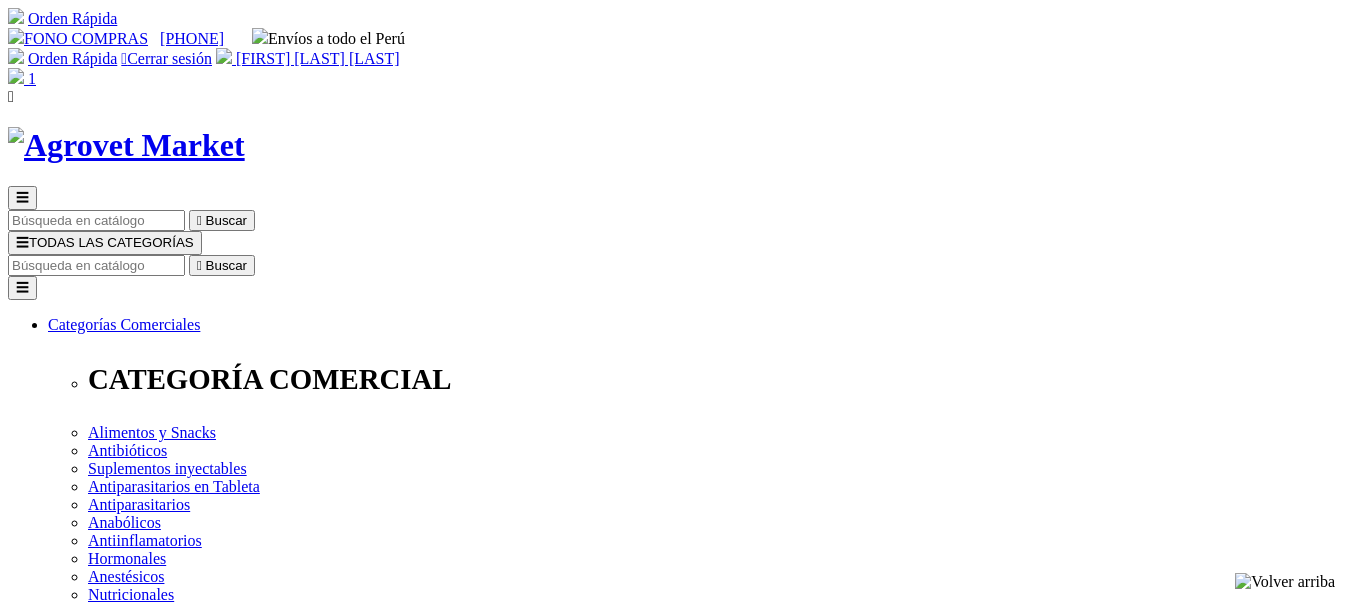 select on "LIMA" 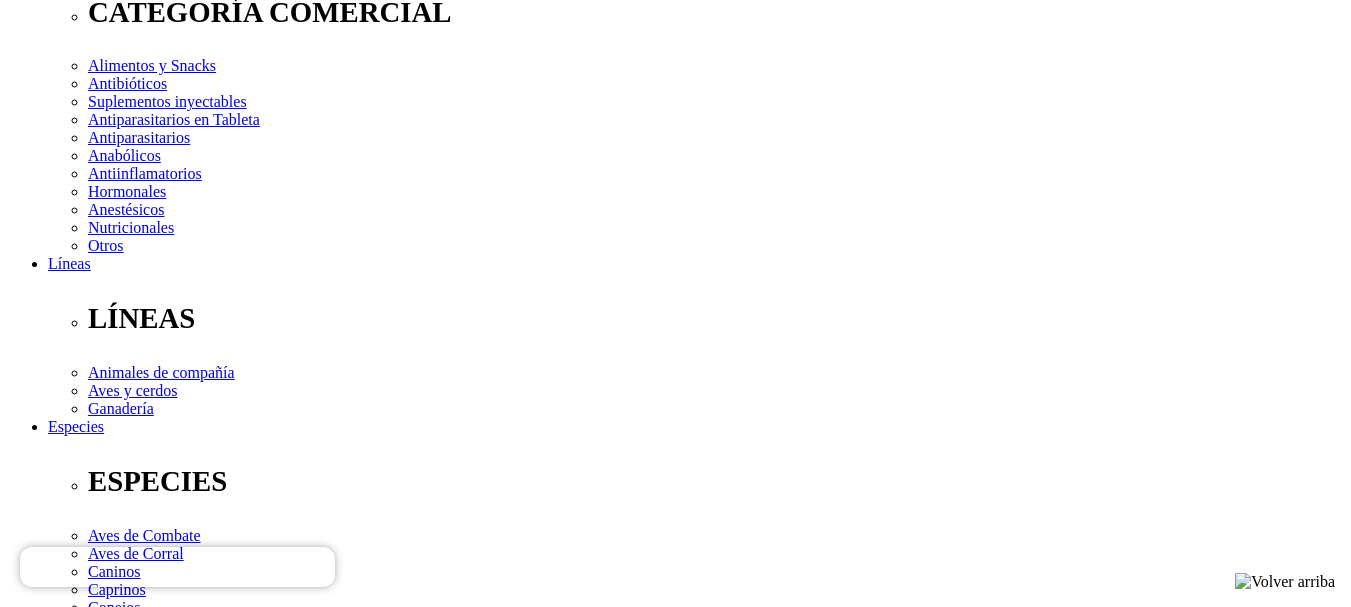 scroll, scrollTop: 400, scrollLeft: 0, axis: vertical 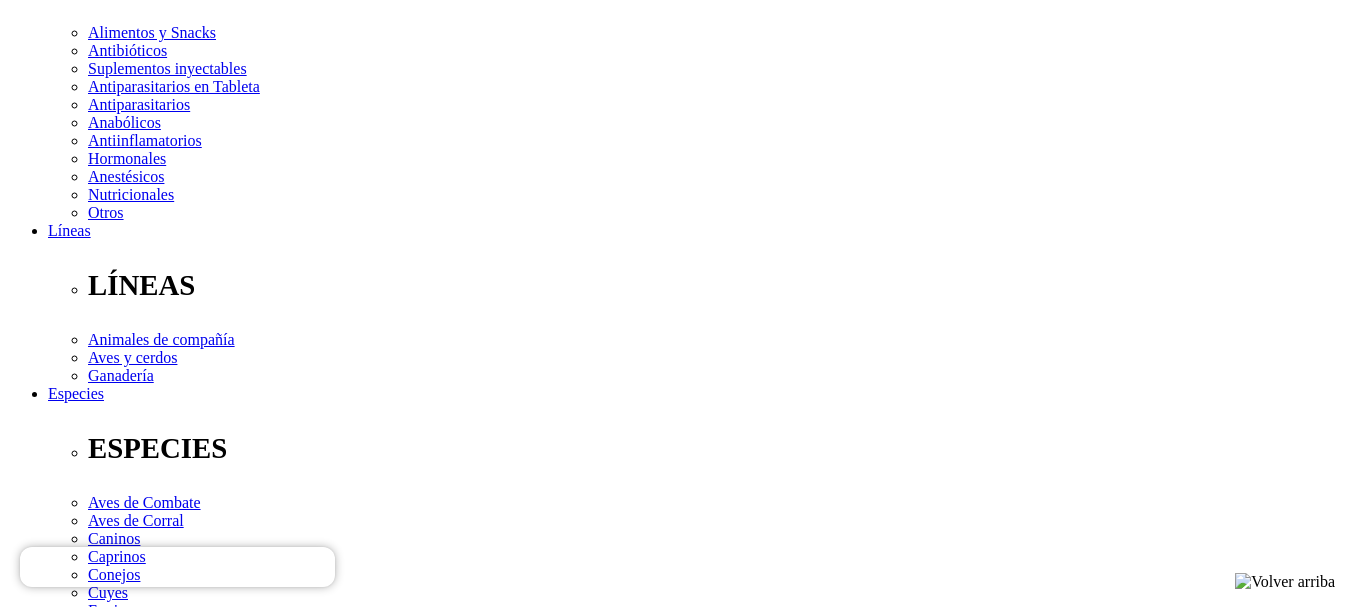 click on "-- por favor, seleccione --
[REGION] [DISTRICT] [DISTRICT]" at bounding box center [109, 2369] 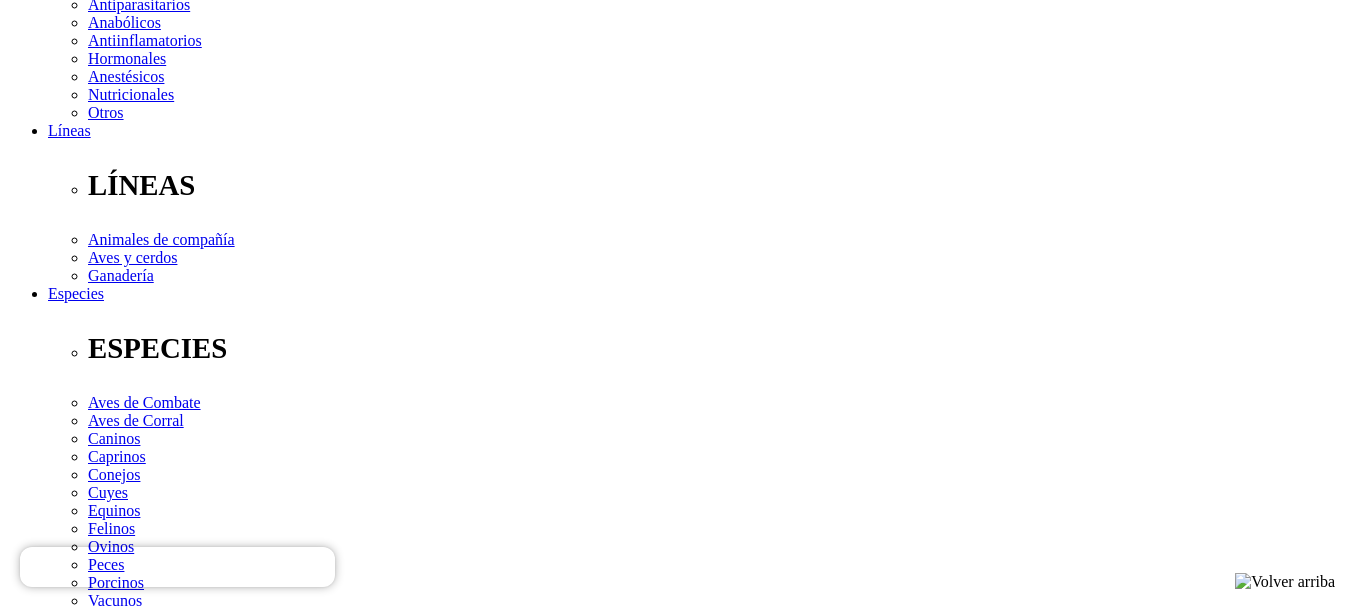 type on "Avenida [STREET] [NUMBER] [UNIT]" 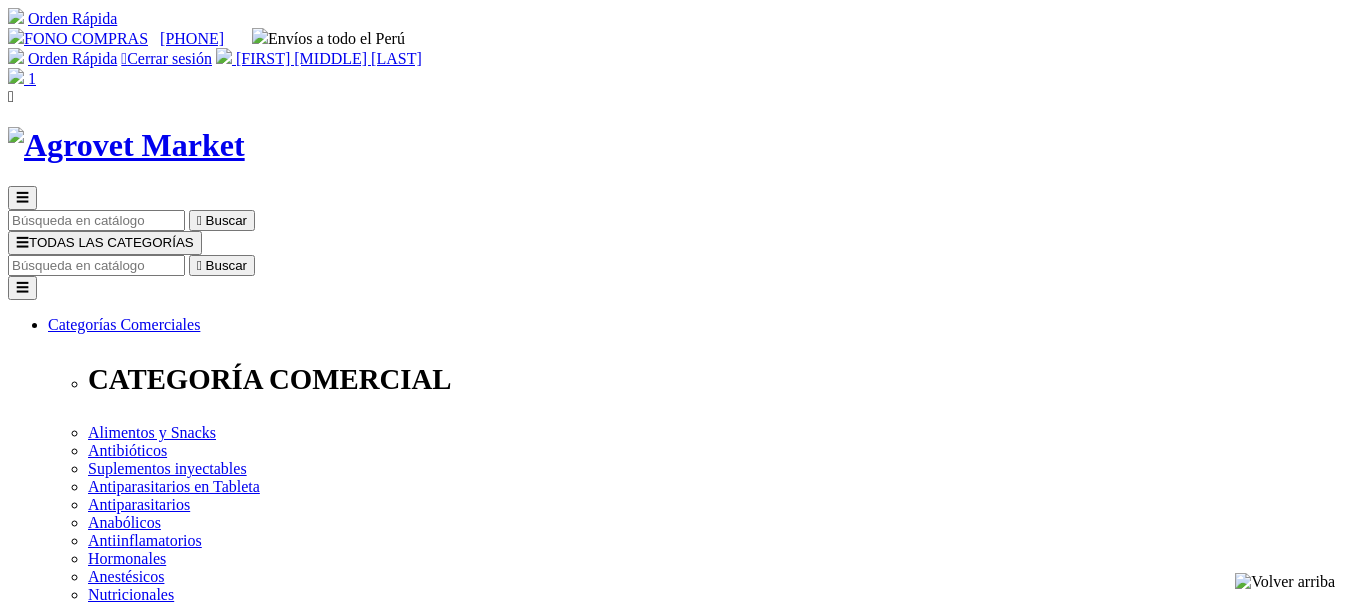 scroll, scrollTop: 0, scrollLeft: 0, axis: both 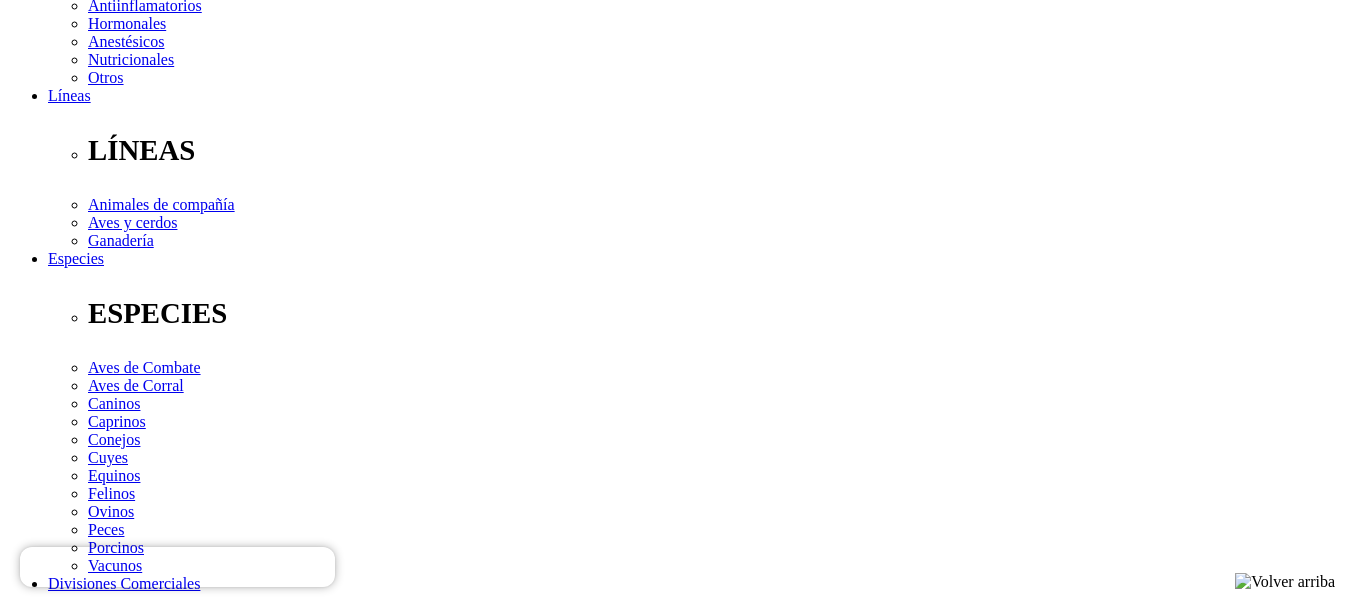 click on "Continuar" at bounding box center (45, 2953) 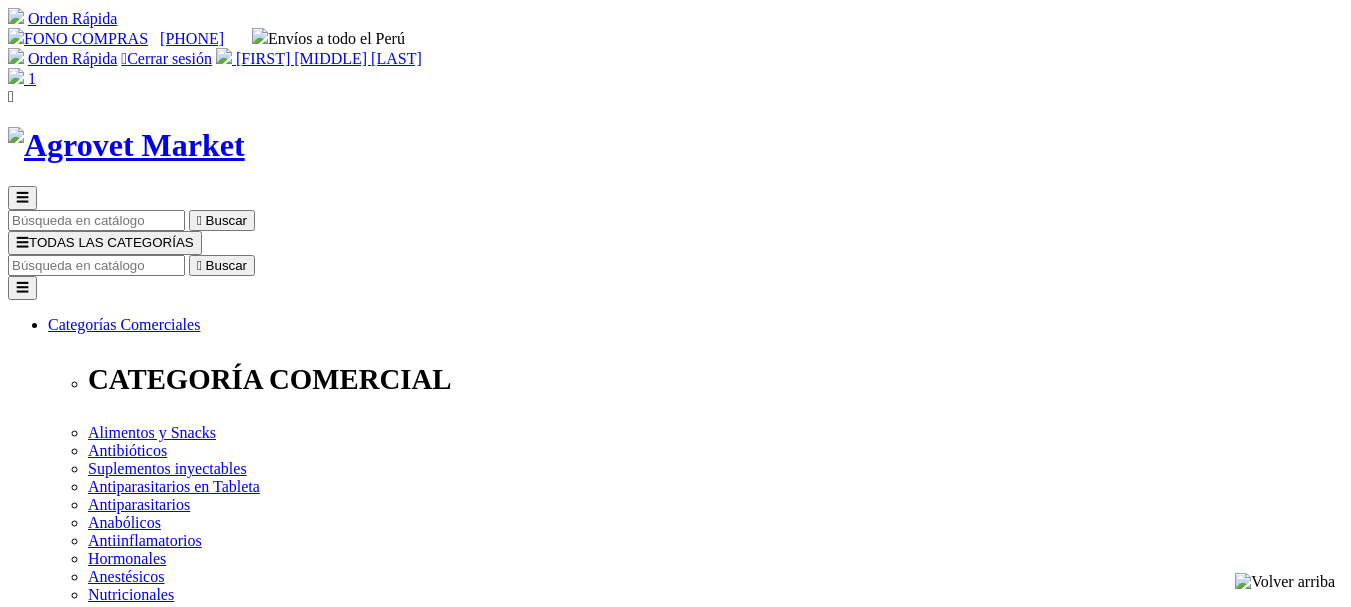 scroll, scrollTop: 0, scrollLeft: 0, axis: both 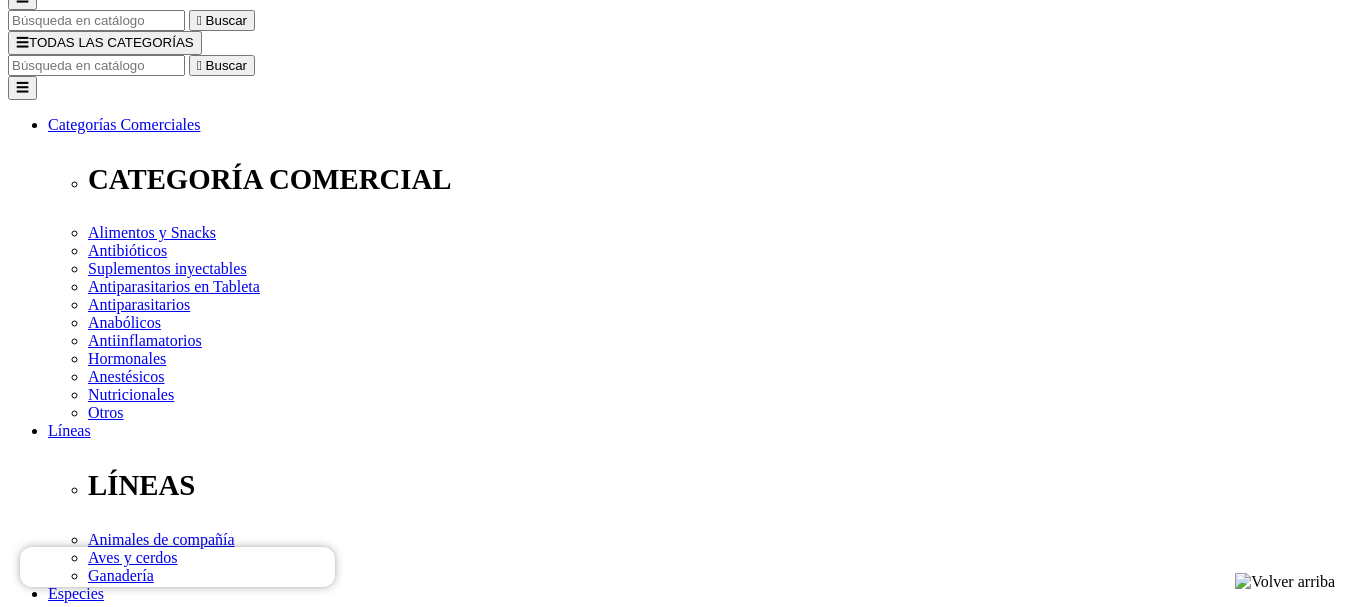 click on "Pago por transferencia bancaria" at bounding box center (19, 3368) 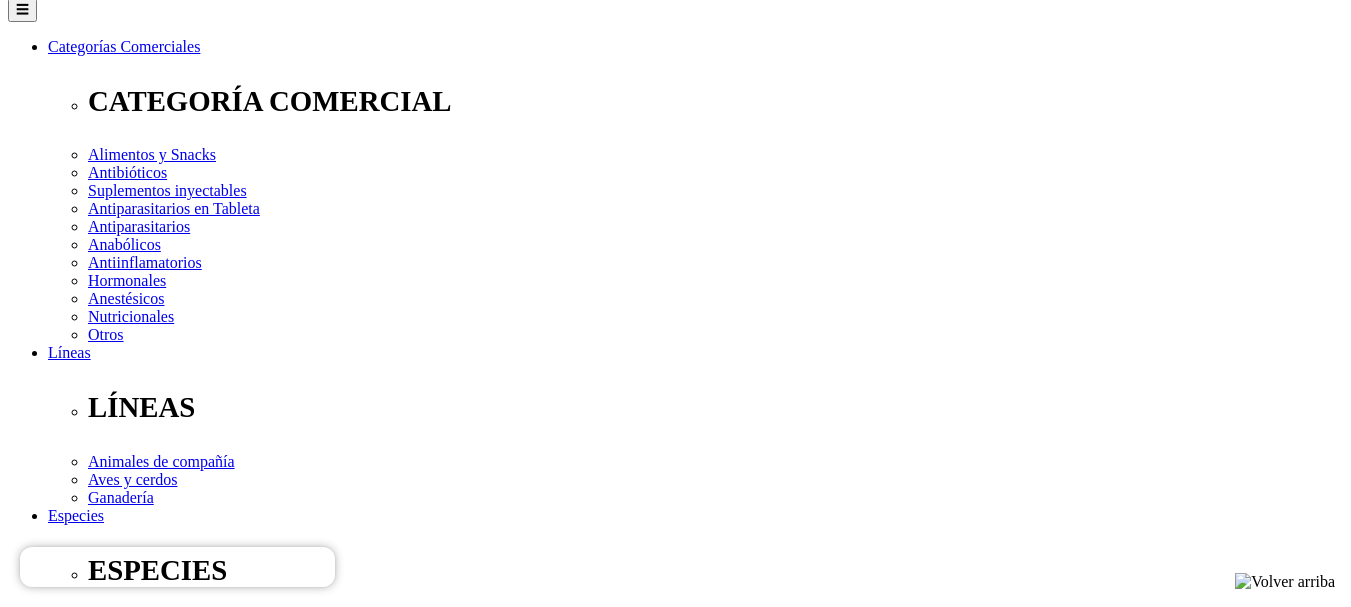 scroll, scrollTop: 300, scrollLeft: 0, axis: vertical 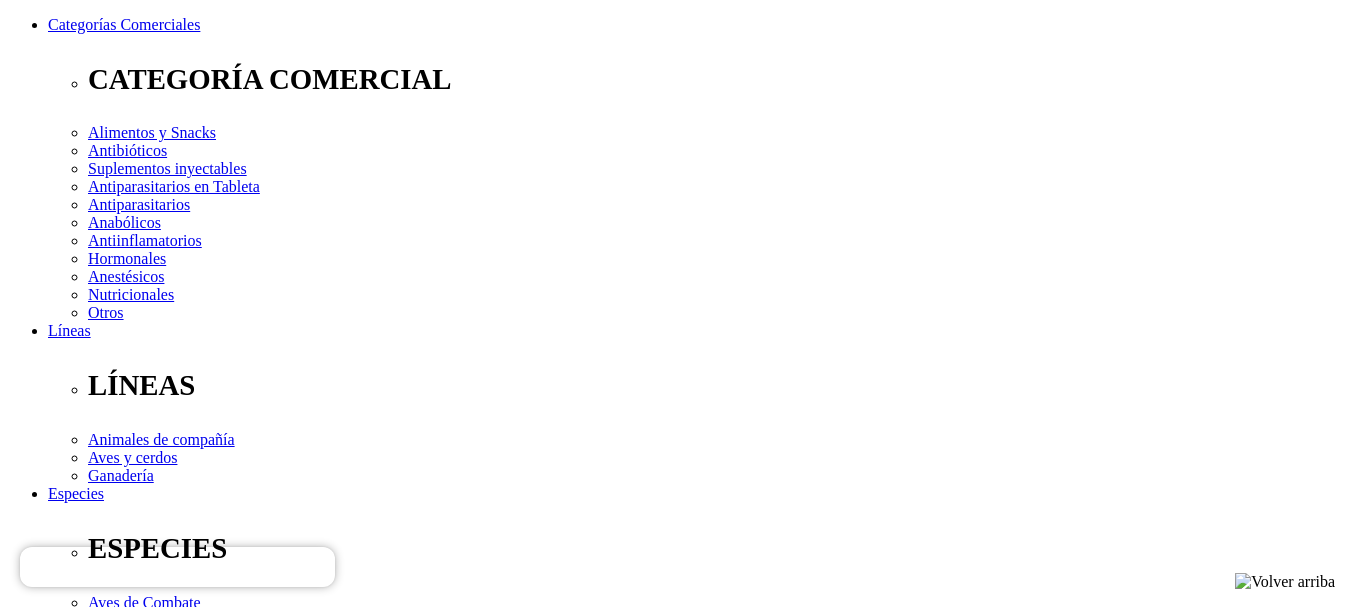 click at bounding box center [40, 3373] 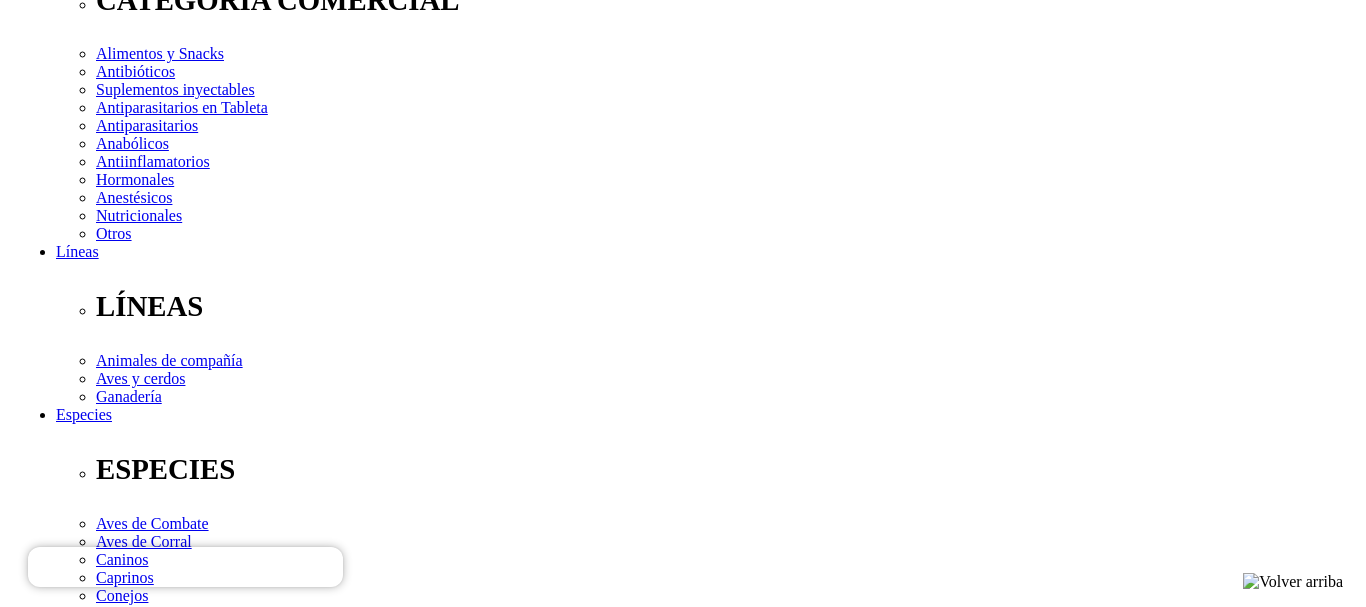 scroll, scrollTop: 486, scrollLeft: 0, axis: vertical 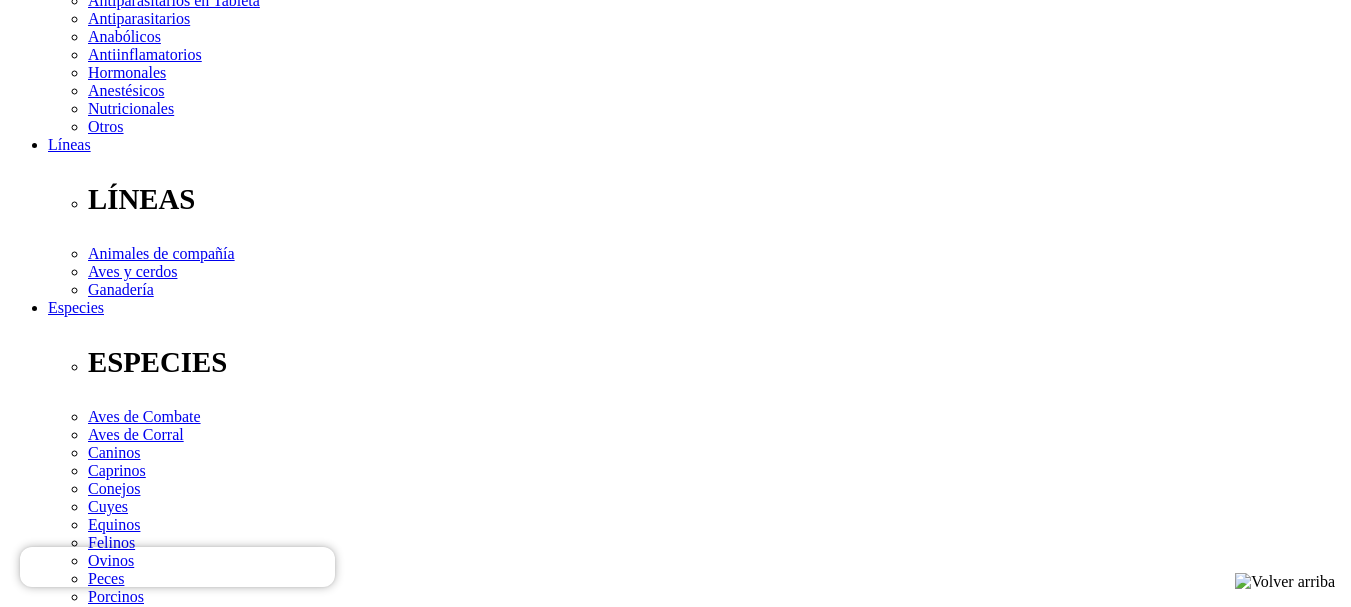 click on "Elegir
Pago por transferencia bancaria
Por favor, transfiera el importe de la factura a nuestra cuenta bancaria. Recibirá nuestra confirmación de pedido por correo electrónico con los datos bancarios y el número de pedido.
Los bienes se reservarán 1 días para usted y procesaremos el pedido inmediatamente tras las recepción del pago.
Más información
×
Transferencia bancaria
El pago se efectúa mediante la transferencia del importe de la factura a la siguiente cuenta:
BCP" at bounding box center [675, 3292] 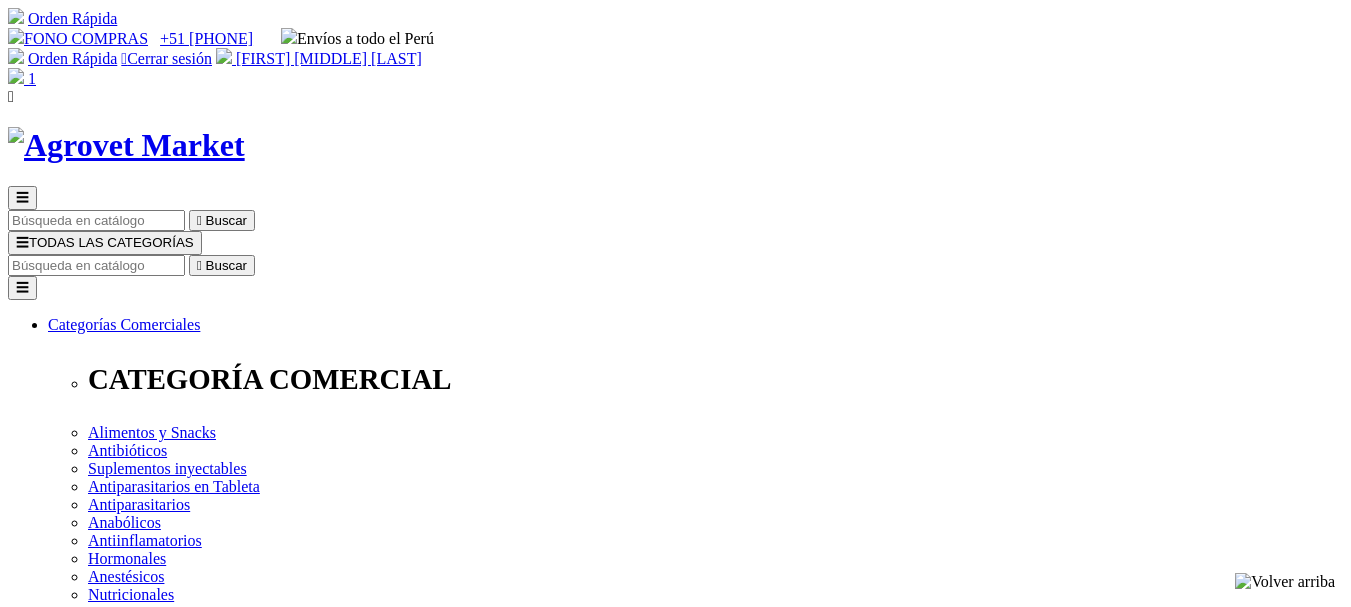 scroll, scrollTop: 486, scrollLeft: 0, axis: vertical 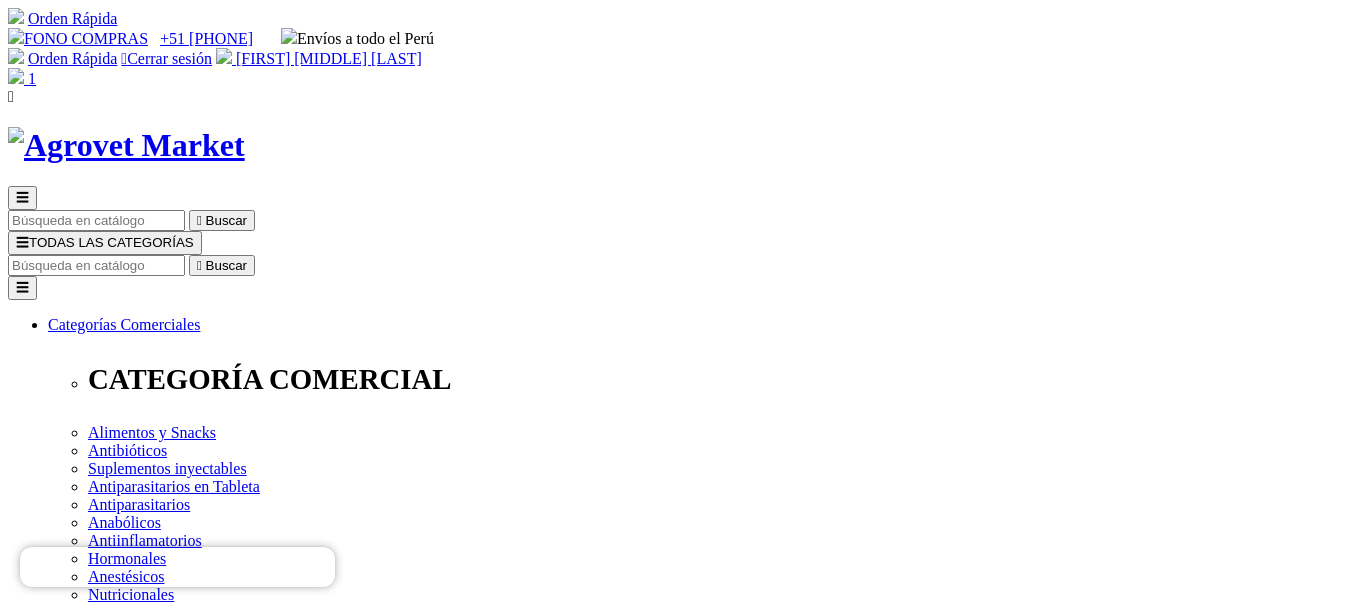 click on " 3 Método de entrega  mode_edit  Modificar" at bounding box center (675, 2898) 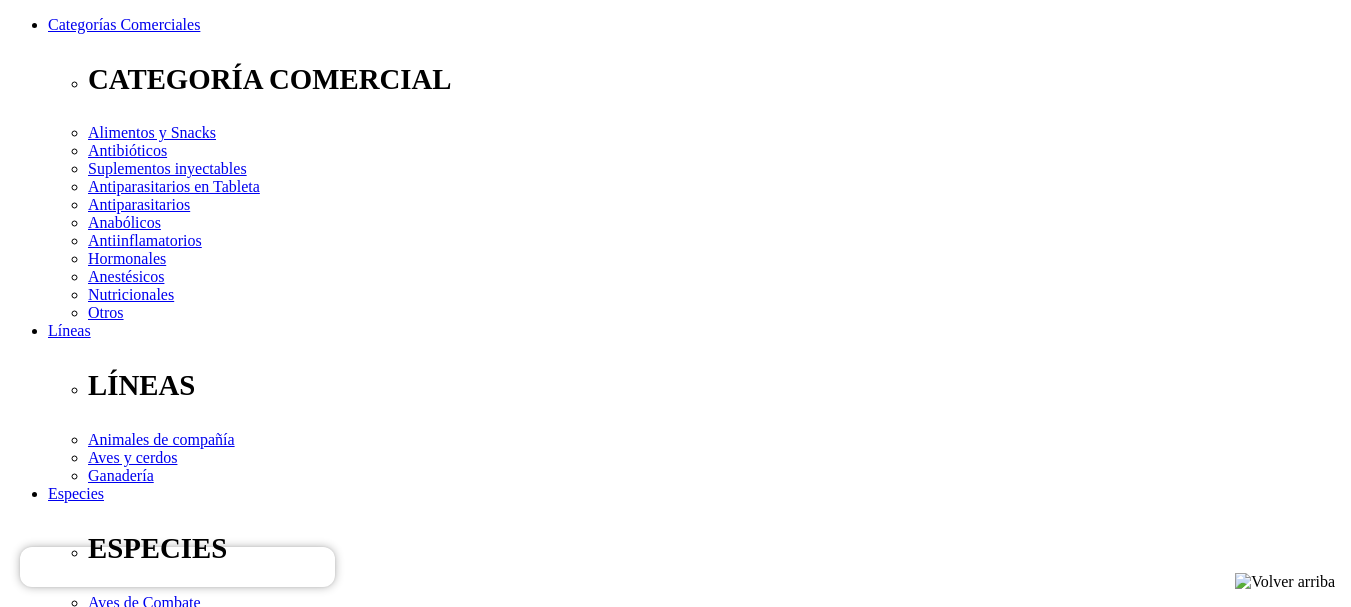 scroll, scrollTop: 400, scrollLeft: 0, axis: vertical 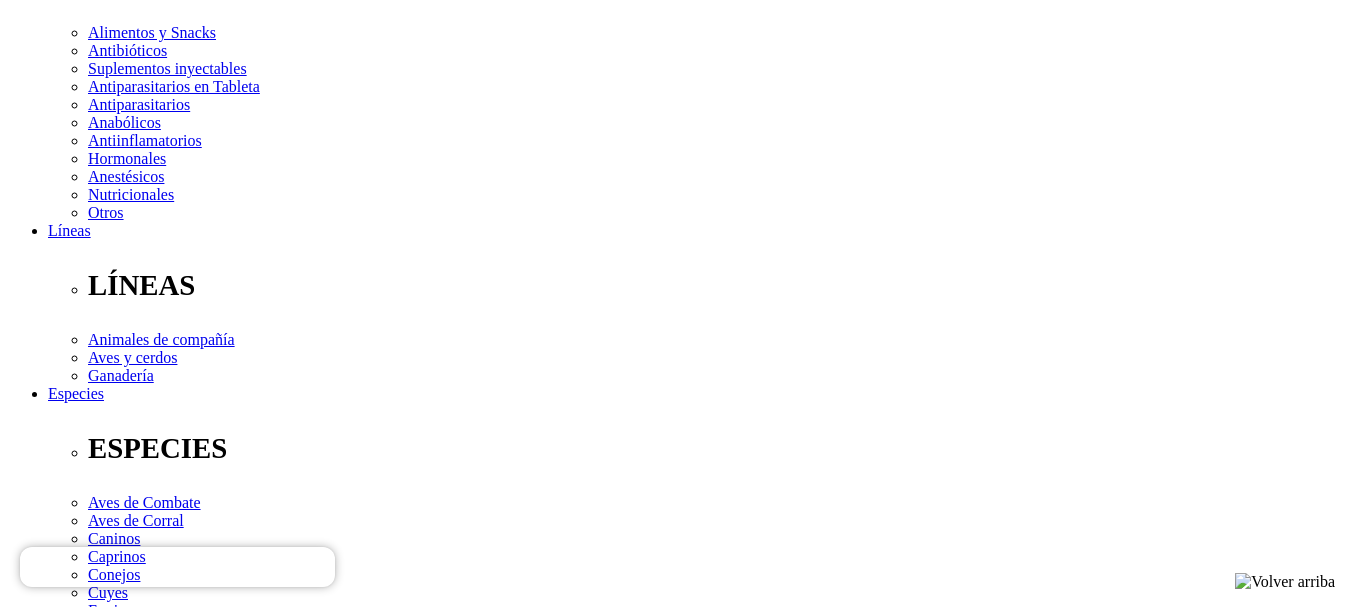 click on "Envio a domicilio
Lima hasta 3 días hábiles / Provincias hasta 6 días hábiles. Rango de entrega (8am - 9pm)
S/12.25." at bounding box center [19, 2797] 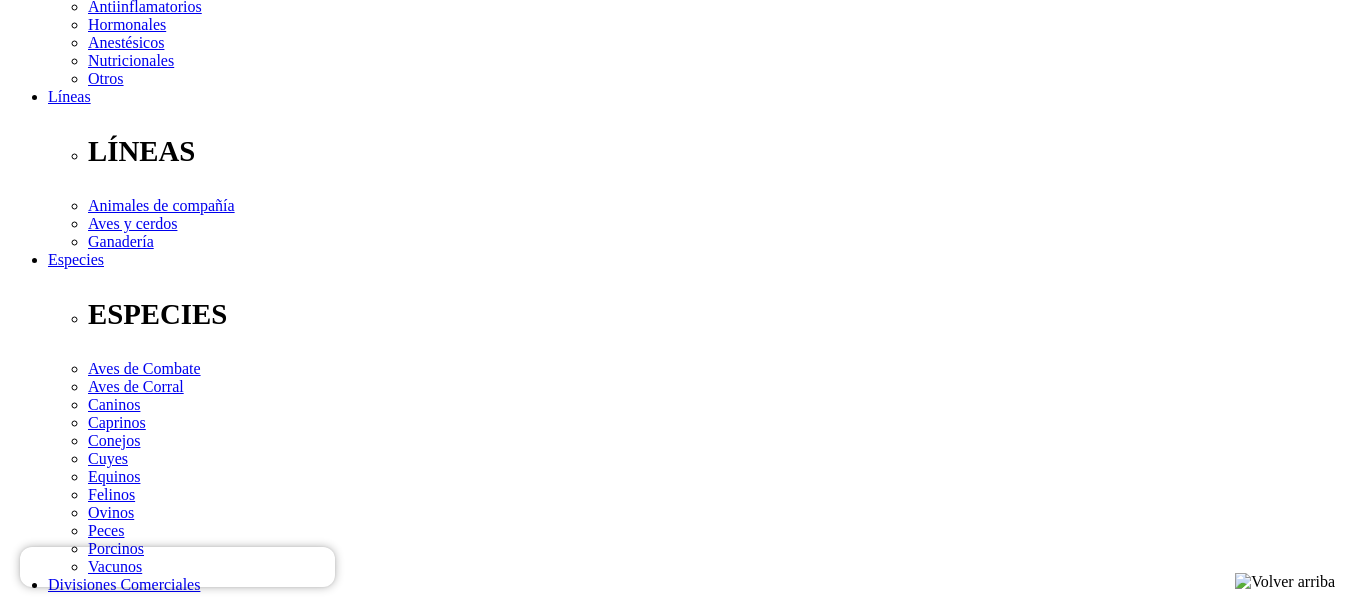 scroll, scrollTop: 535, scrollLeft: 0, axis: vertical 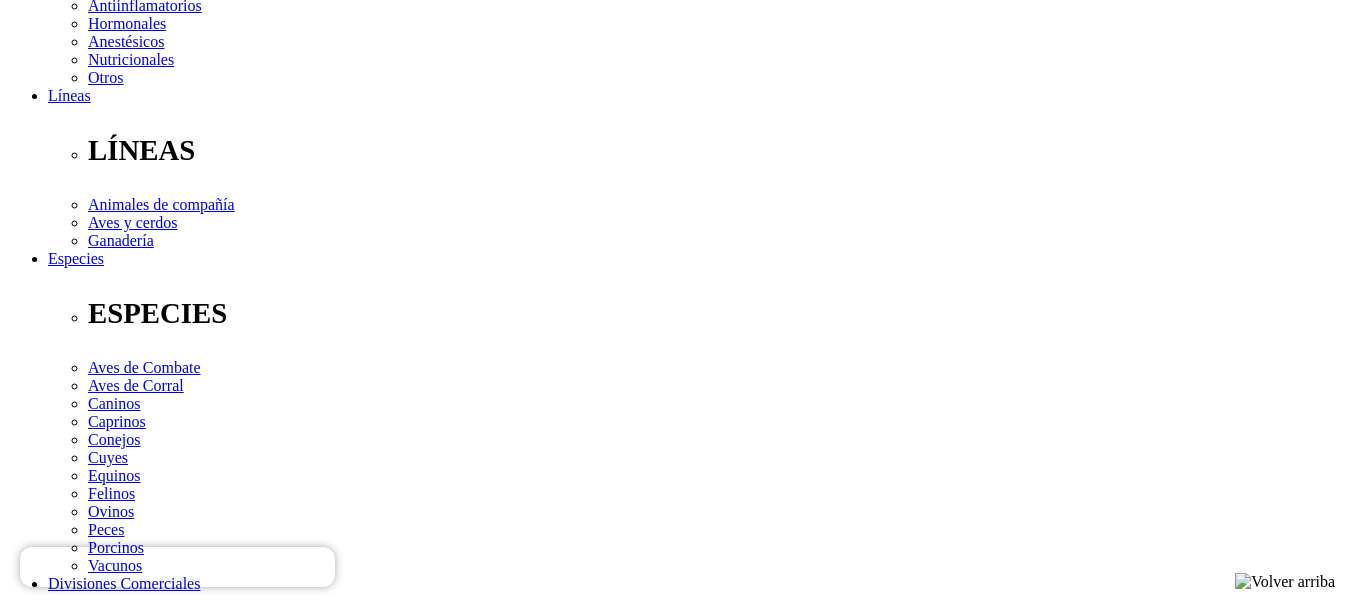 click on "Continuar" at bounding box center (45, 2953) 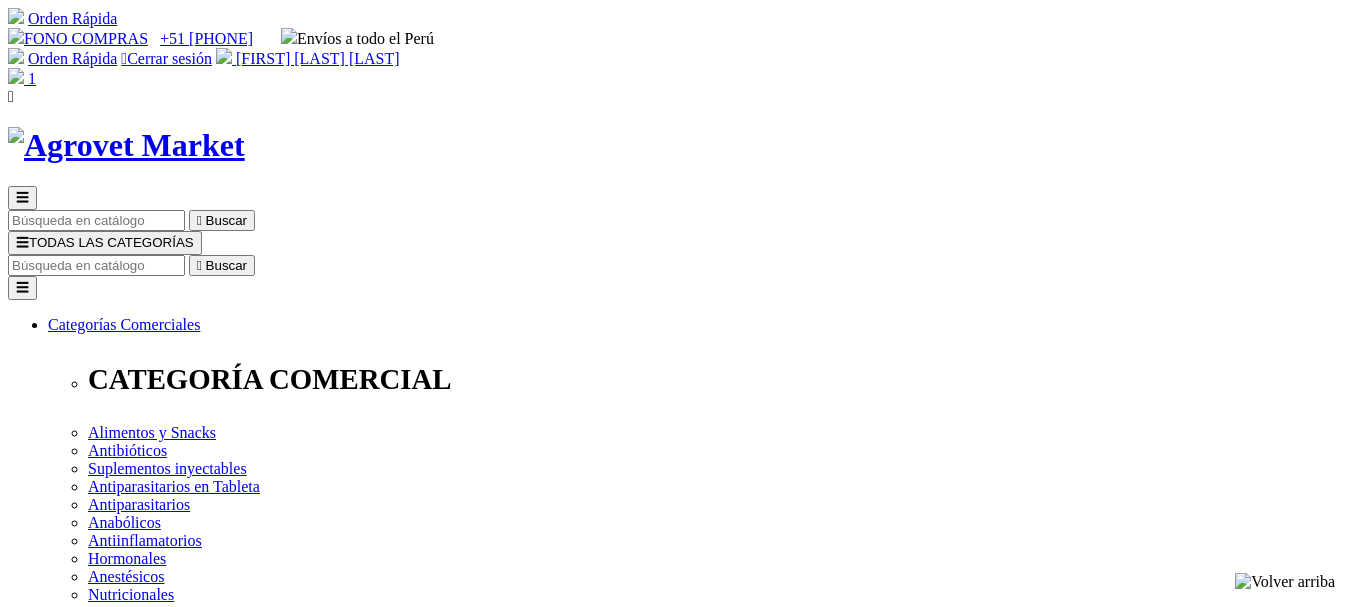 scroll, scrollTop: 0, scrollLeft: 0, axis: both 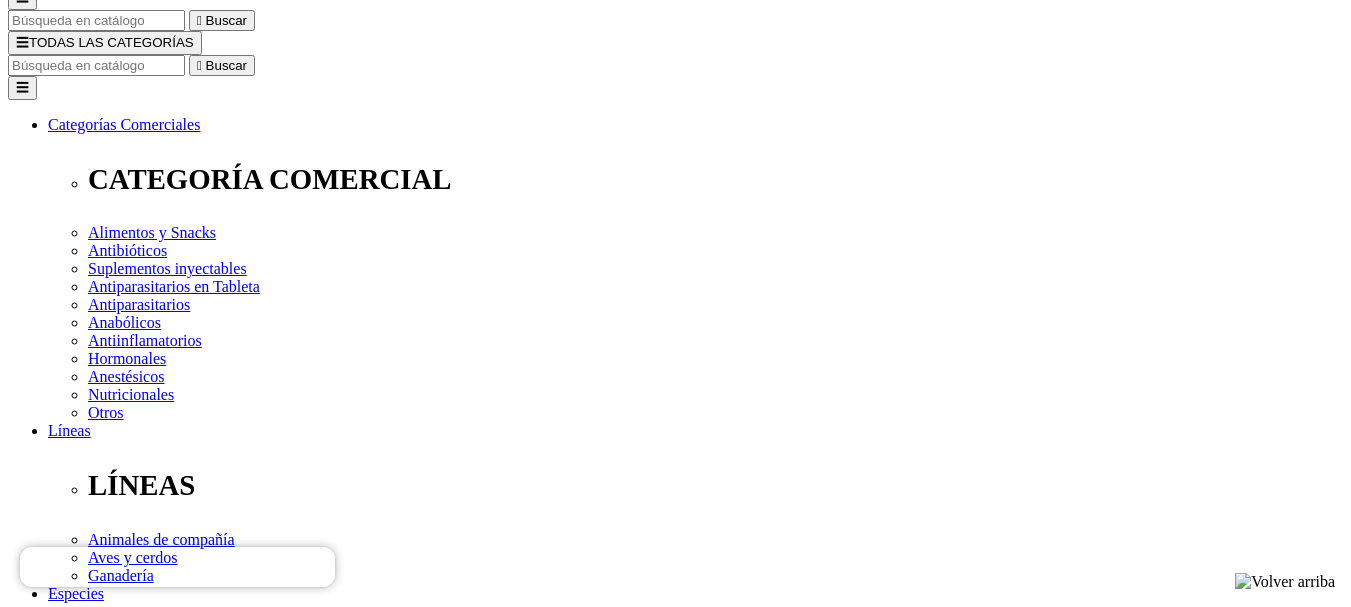 click on "Quiero pagar con Mercado Pago sin costo adicional." at bounding box center (19, 3388) 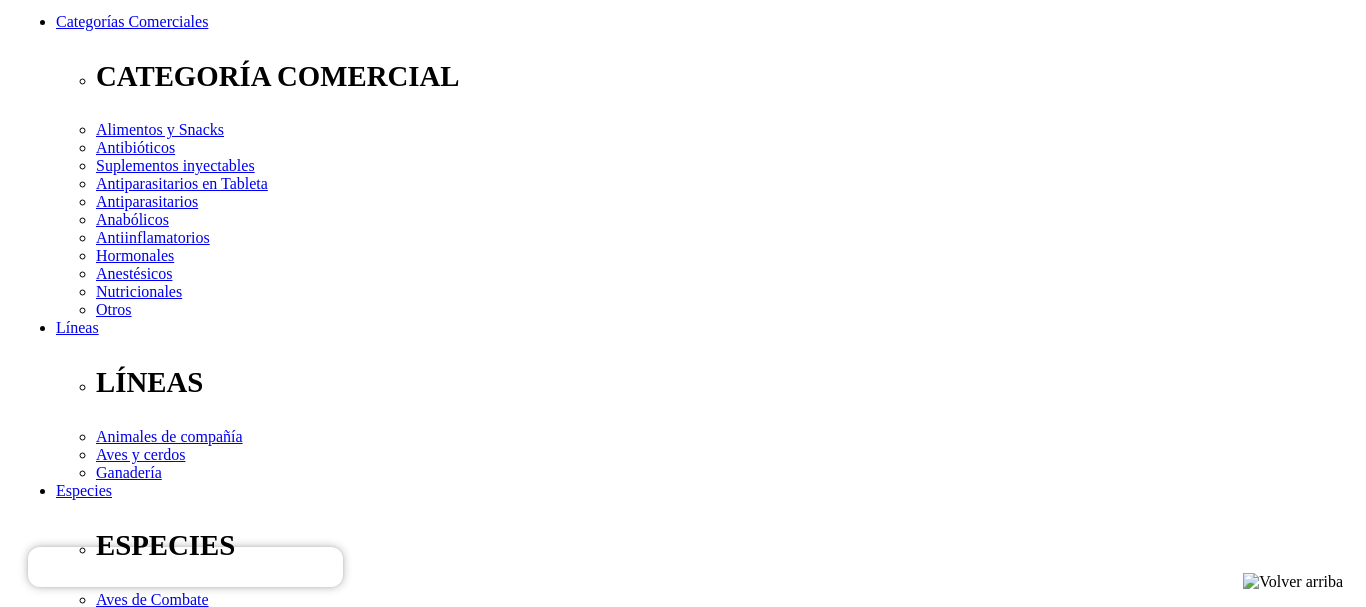 scroll, scrollTop: 400, scrollLeft: 0, axis: vertical 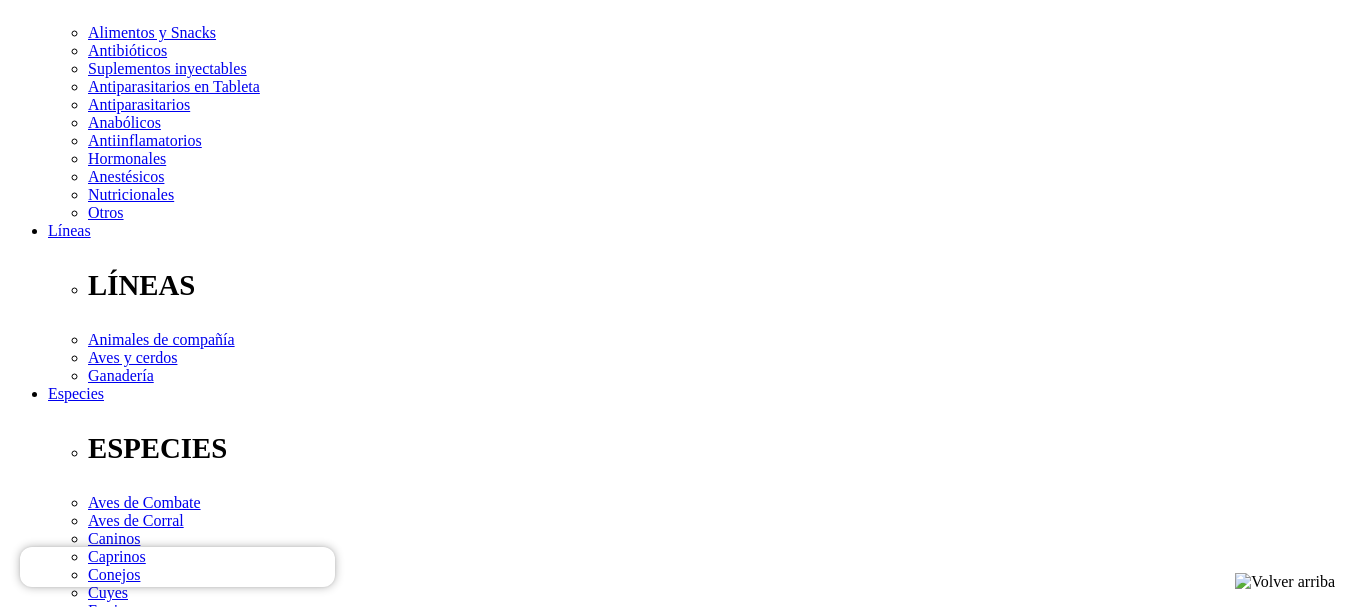 click on "Estoy de acuerdo con los  términos del servicio  y los acepto sin reservas." at bounding box center [58, 3472] 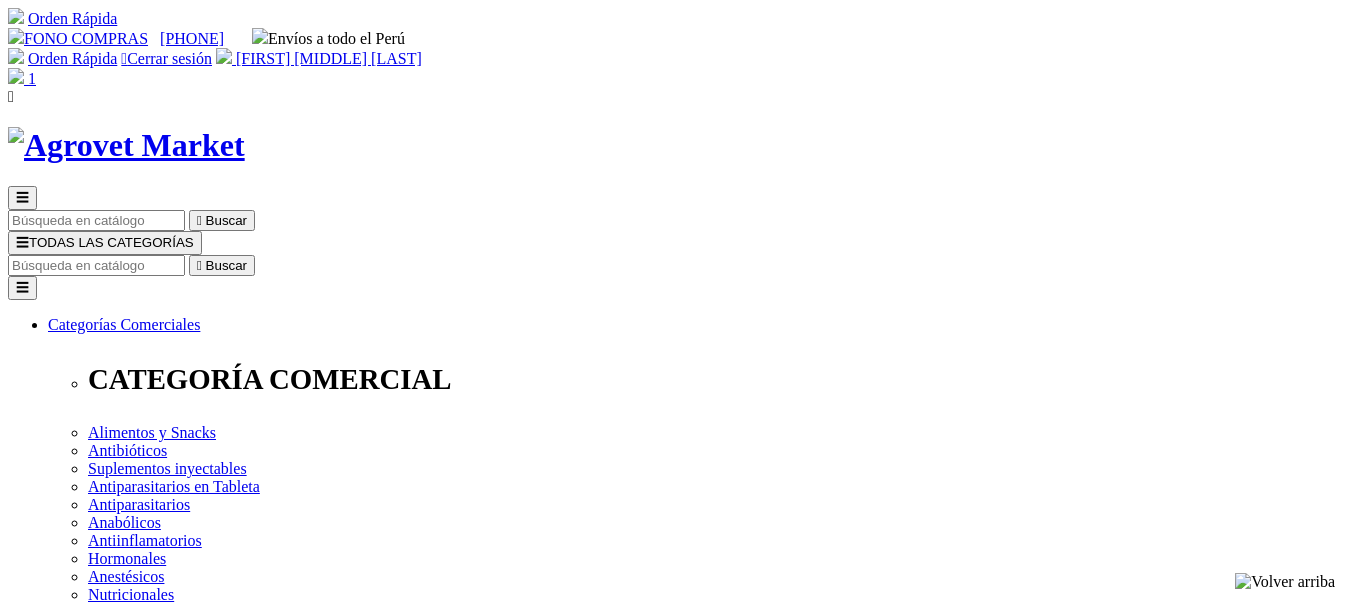 scroll, scrollTop: 486, scrollLeft: 0, axis: vertical 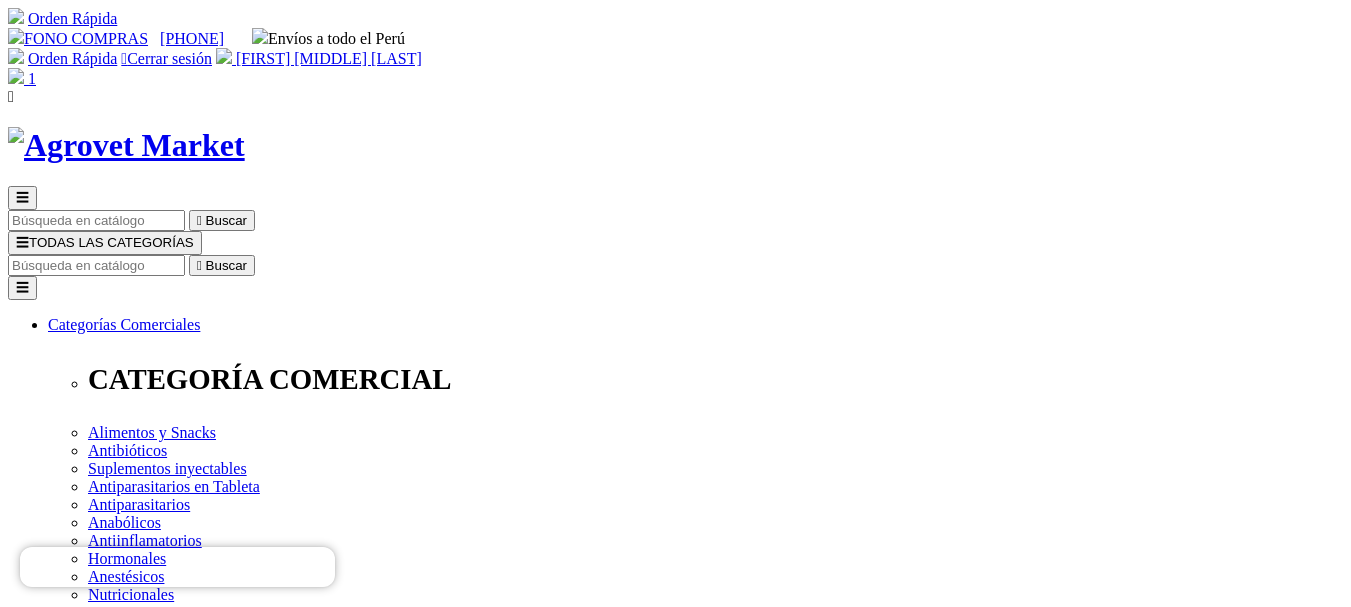 click on "
2
Direcciones
mode_edit  Modificar" at bounding box center [675, 2604] 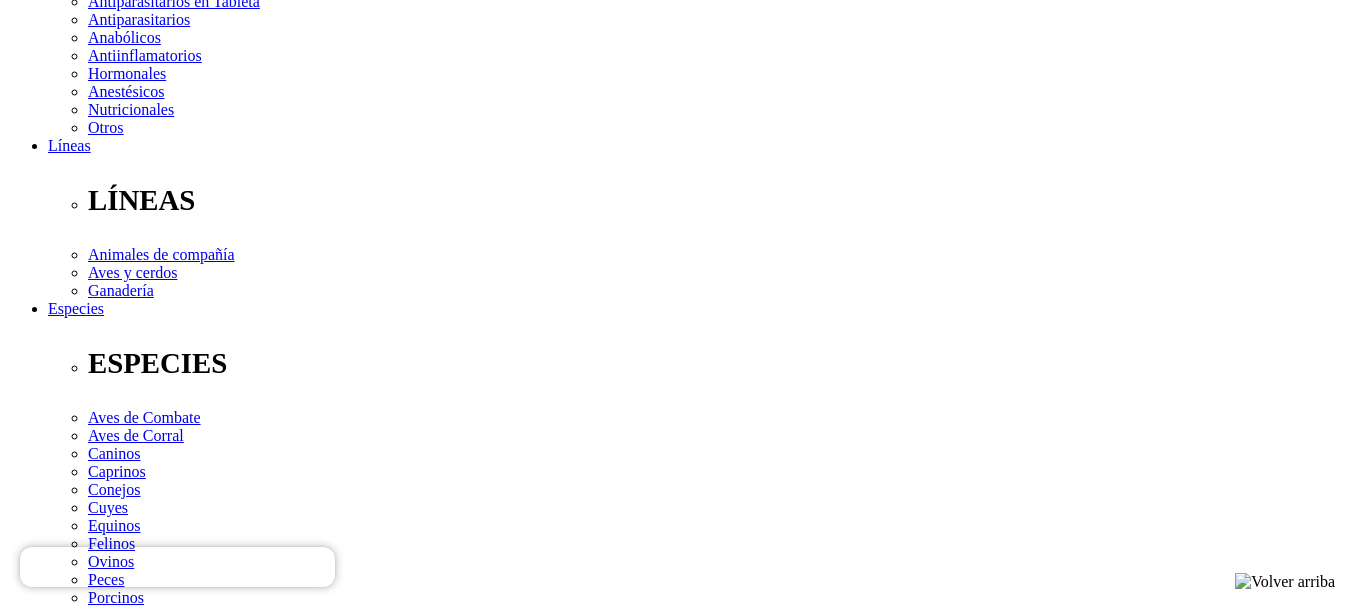 scroll, scrollTop: 486, scrollLeft: 0, axis: vertical 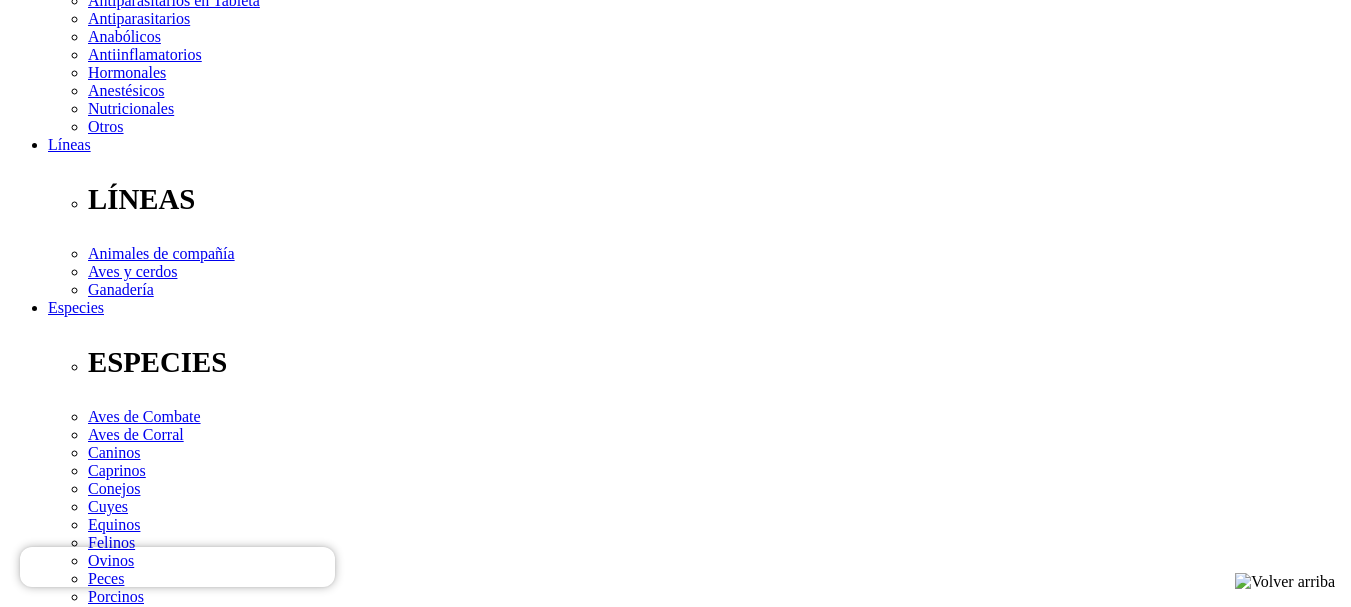 click on "Continuar" at bounding box center (45, 2260) 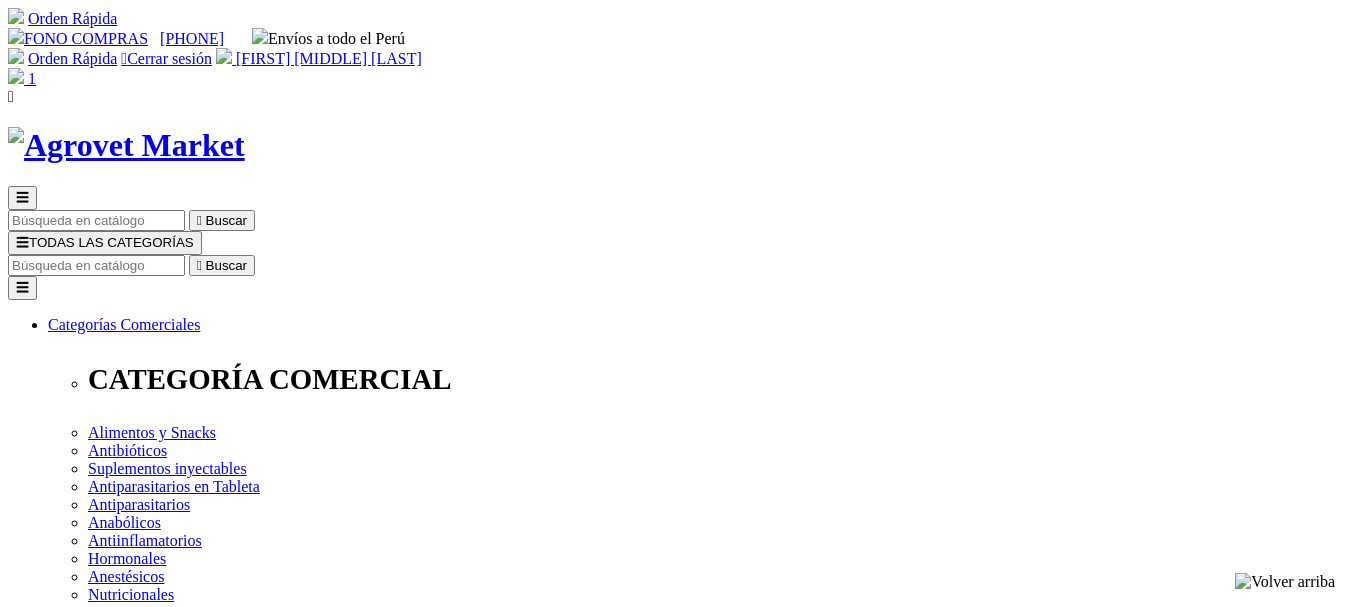 scroll, scrollTop: 0, scrollLeft: 0, axis: both 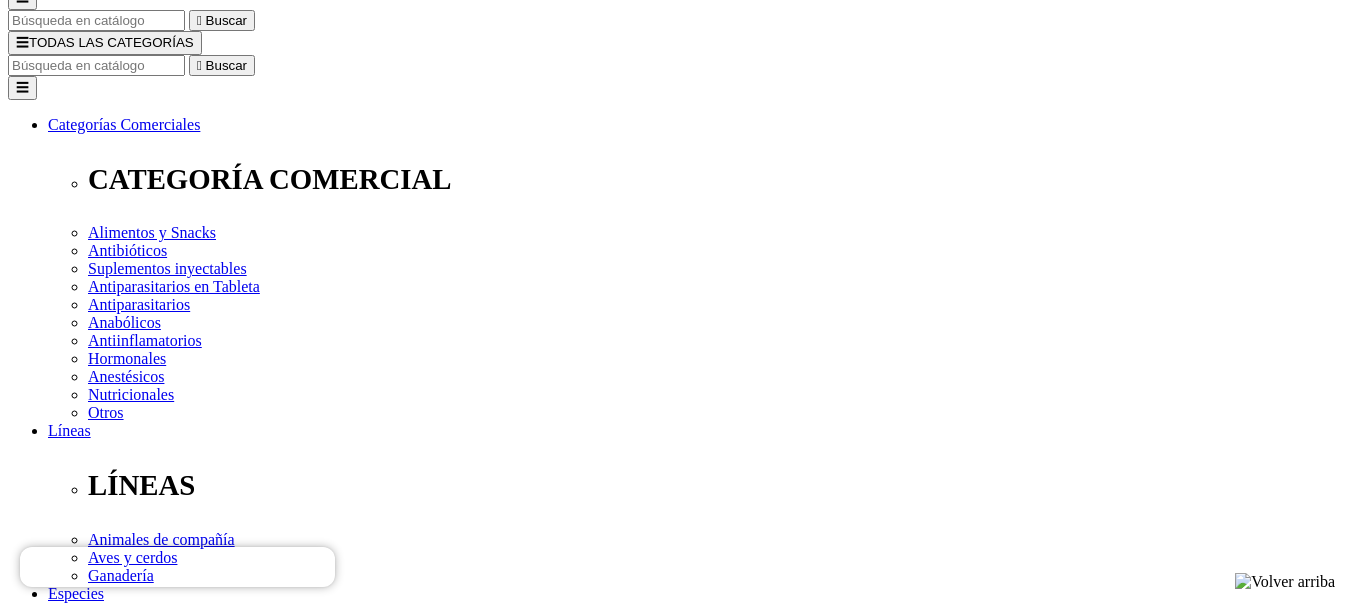 click on "Quiero pagar con Mercado Pago sin costo adicional." at bounding box center (19, 3388) 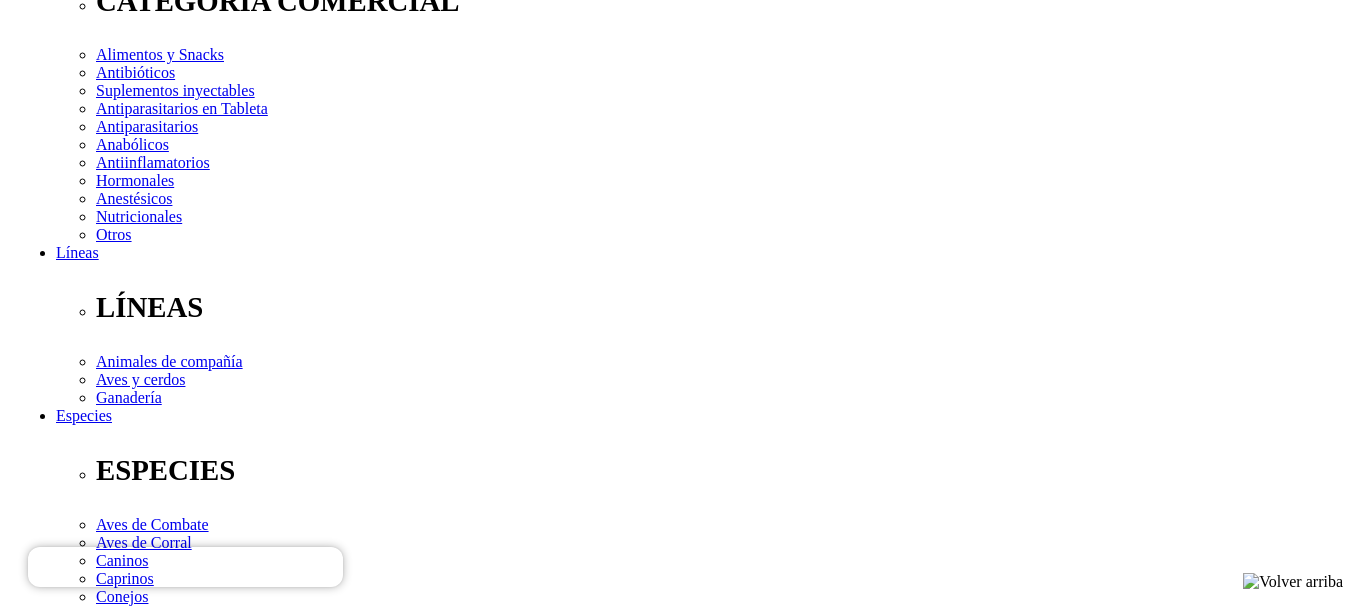 scroll, scrollTop: 486, scrollLeft: 0, axis: vertical 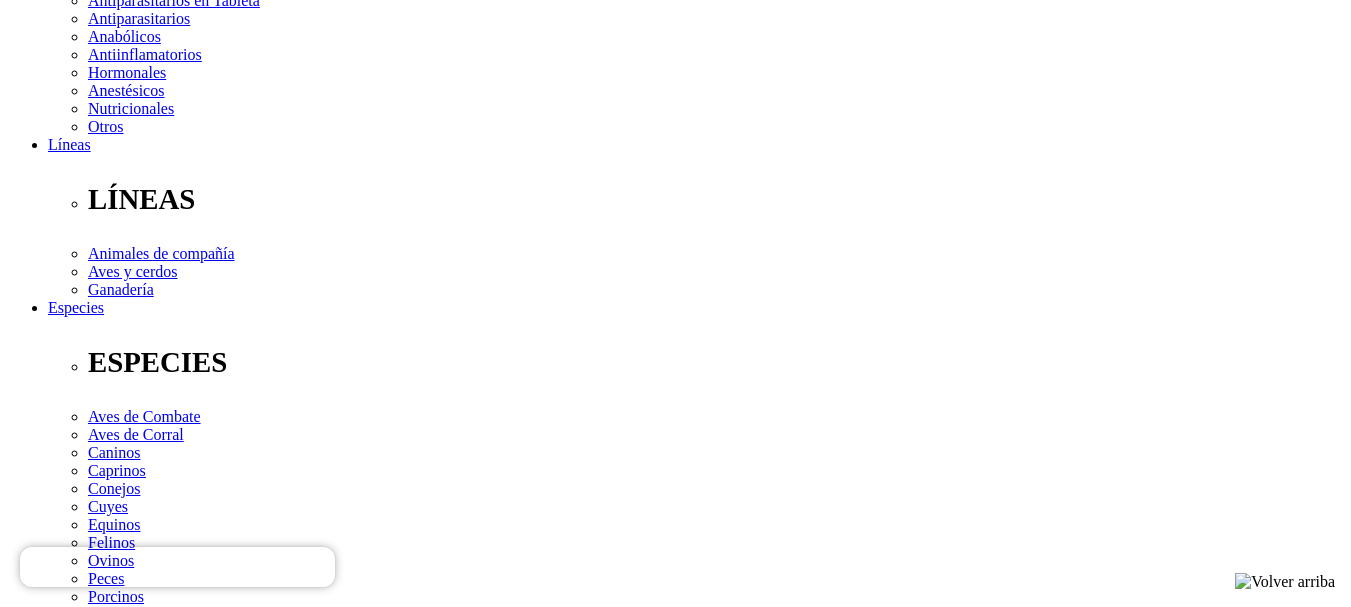 click on "Estoy de acuerdo con los  términos del servicio  y los acepto sin reservas." at bounding box center (58, 3276) 